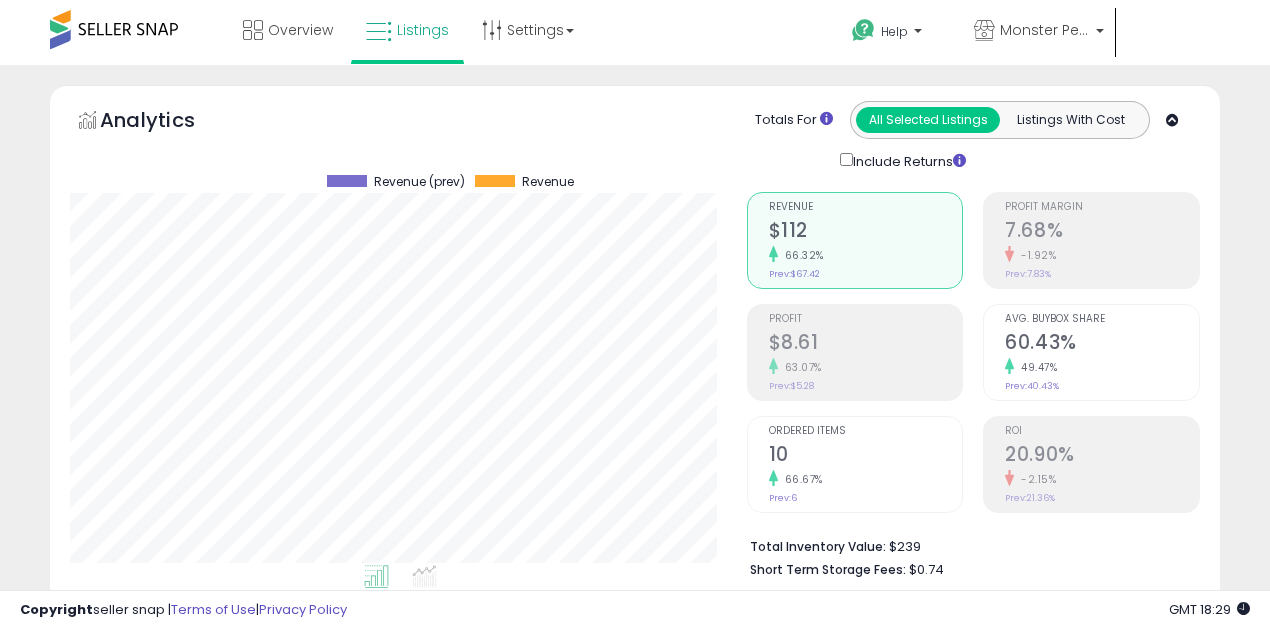 select on "**" 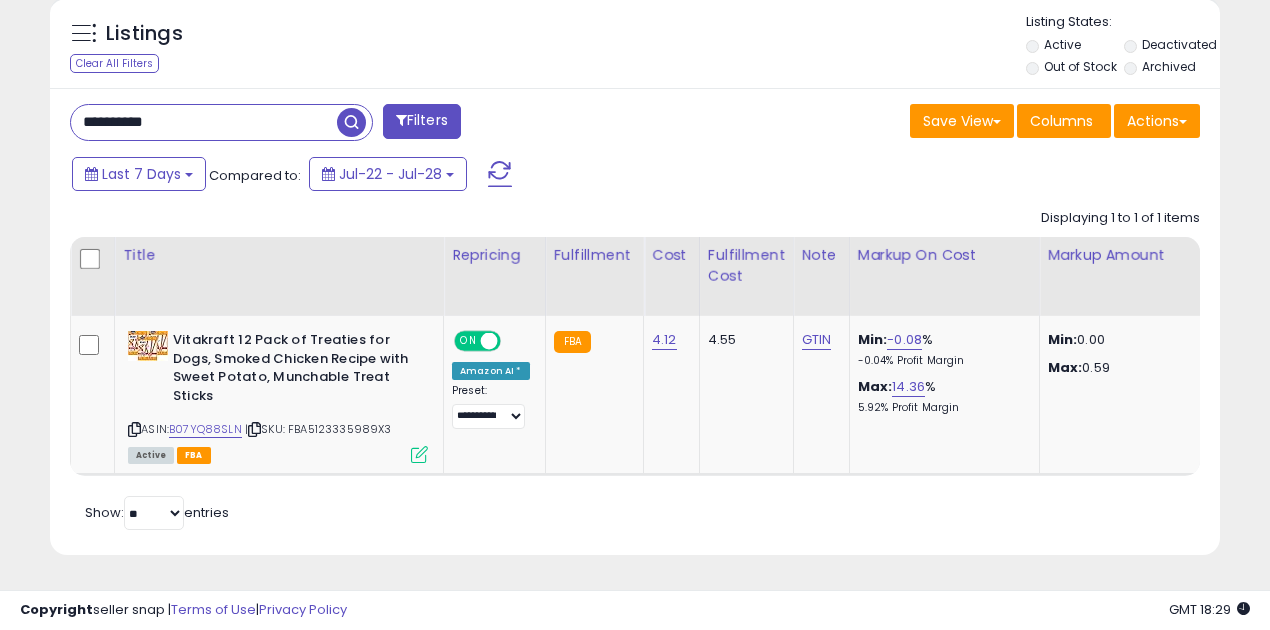 scroll, scrollTop: 999590, scrollLeft: 999323, axis: both 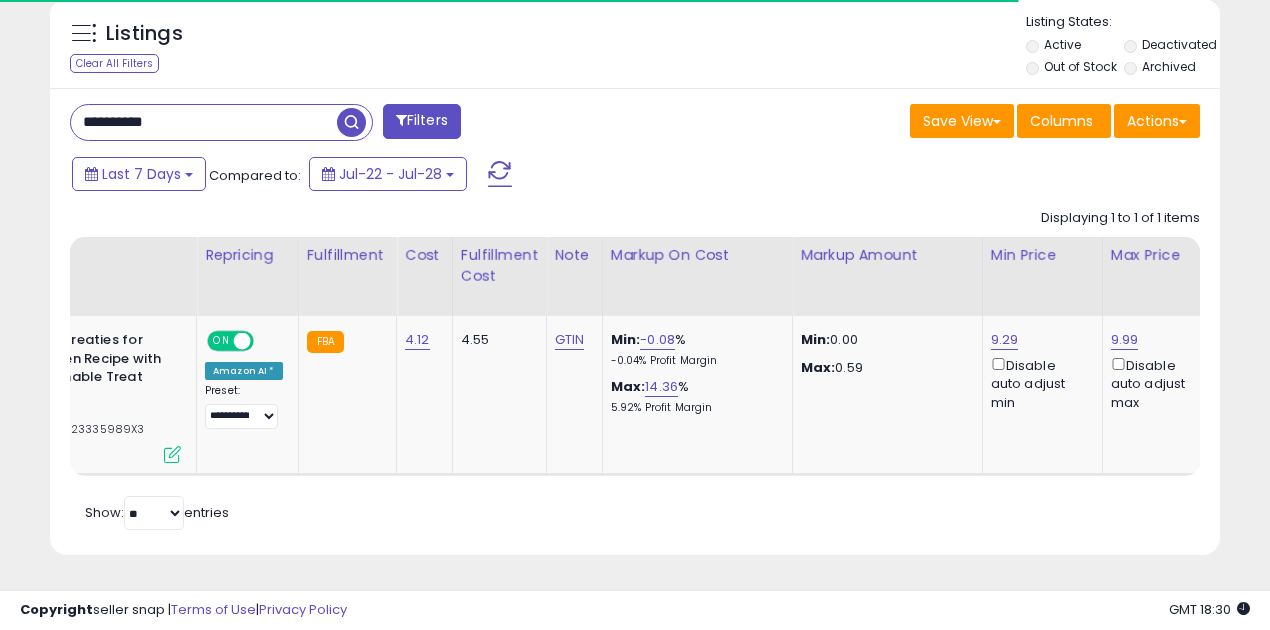 click on "**********" at bounding box center (204, 122) 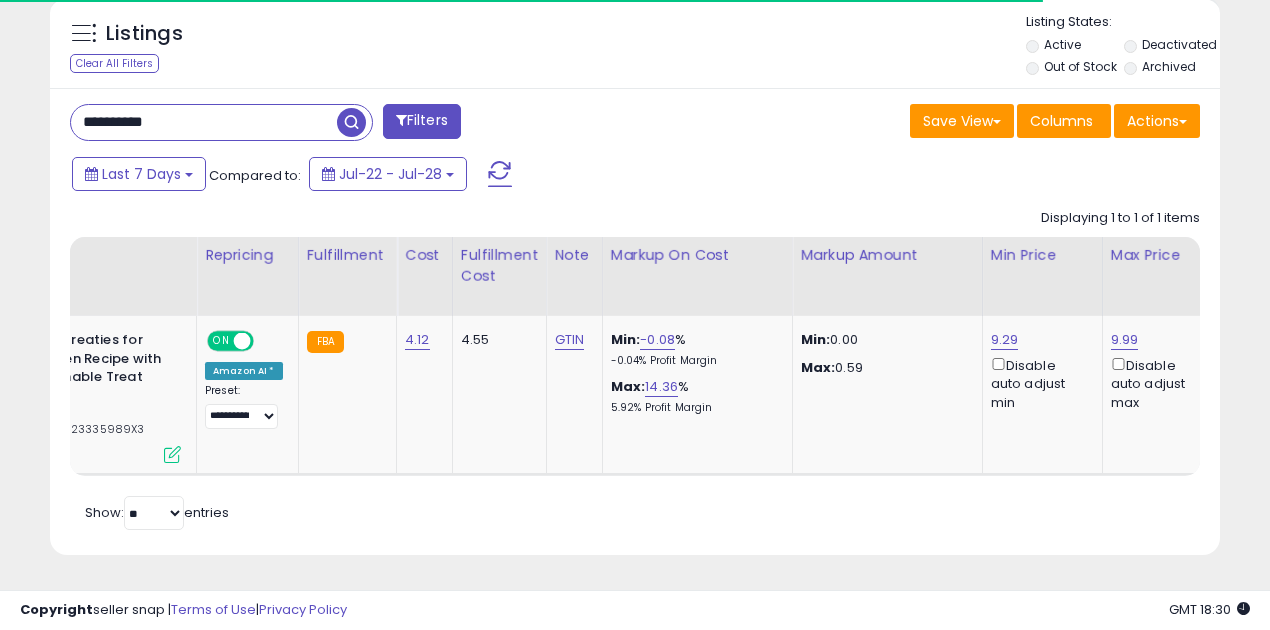 click on "**********" at bounding box center [204, 122] 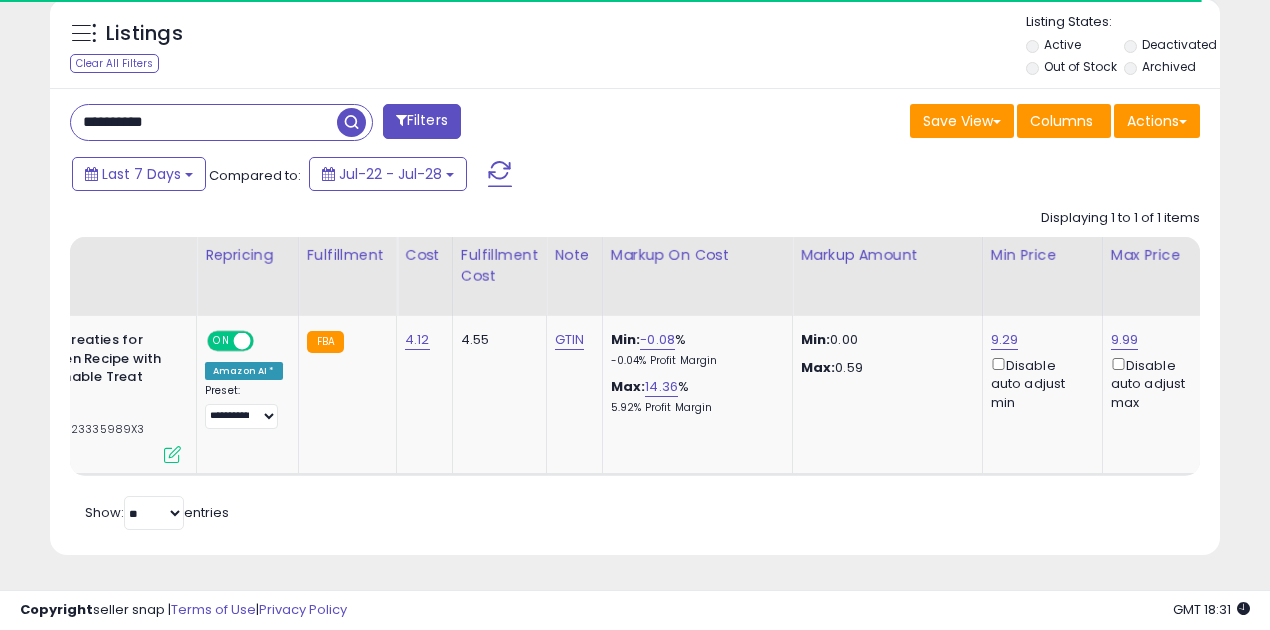 paste 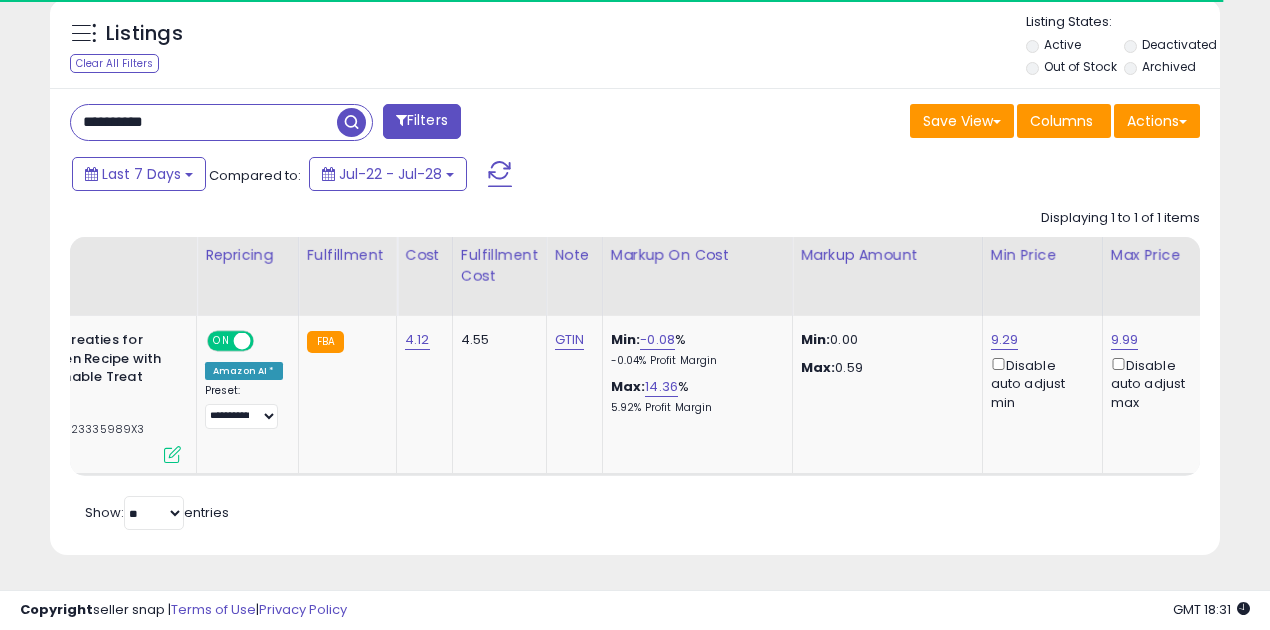 type on "**********" 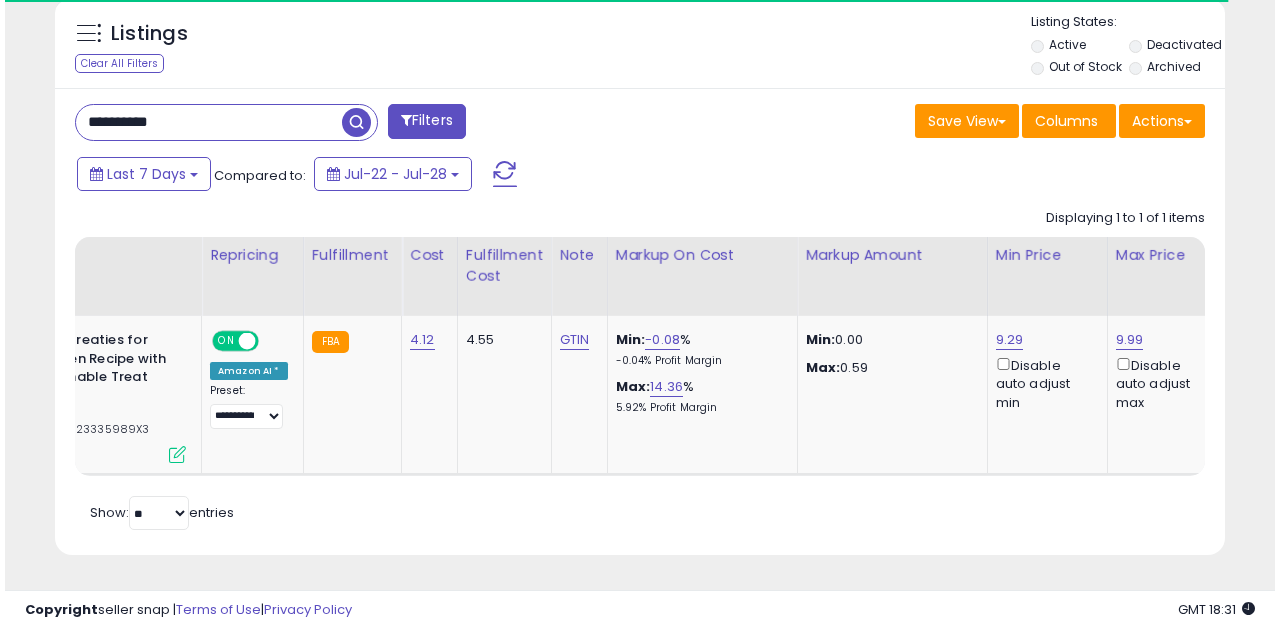 scroll, scrollTop: 583, scrollLeft: 0, axis: vertical 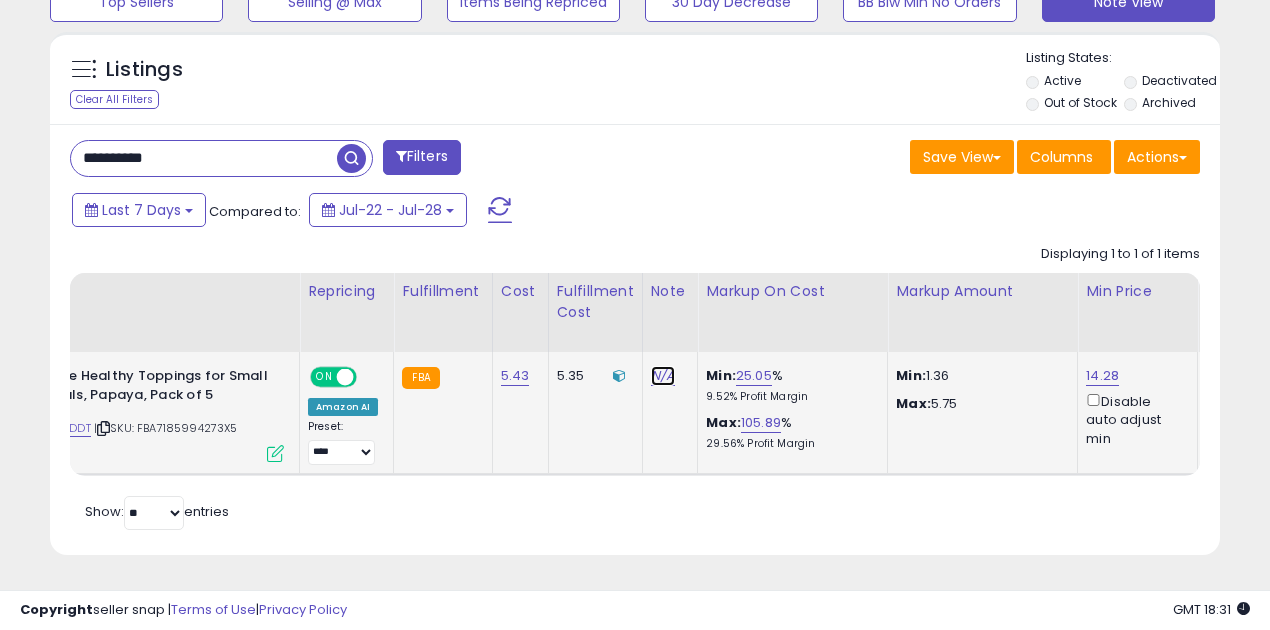 click on "N/A" at bounding box center [663, 376] 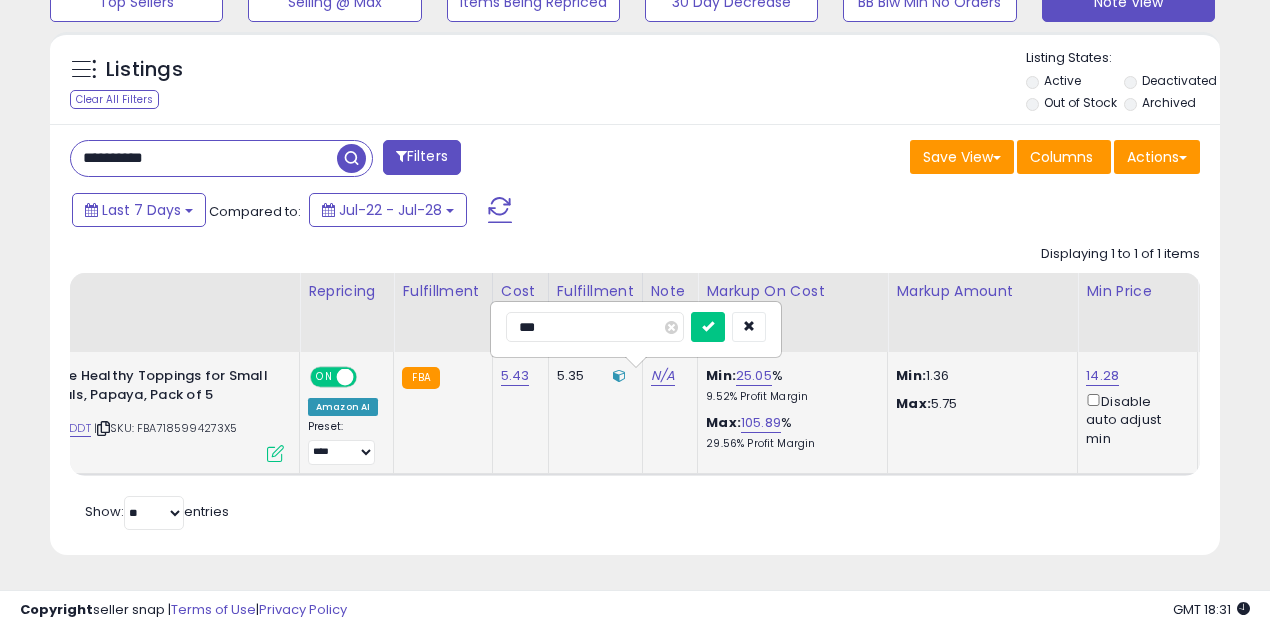 type on "****" 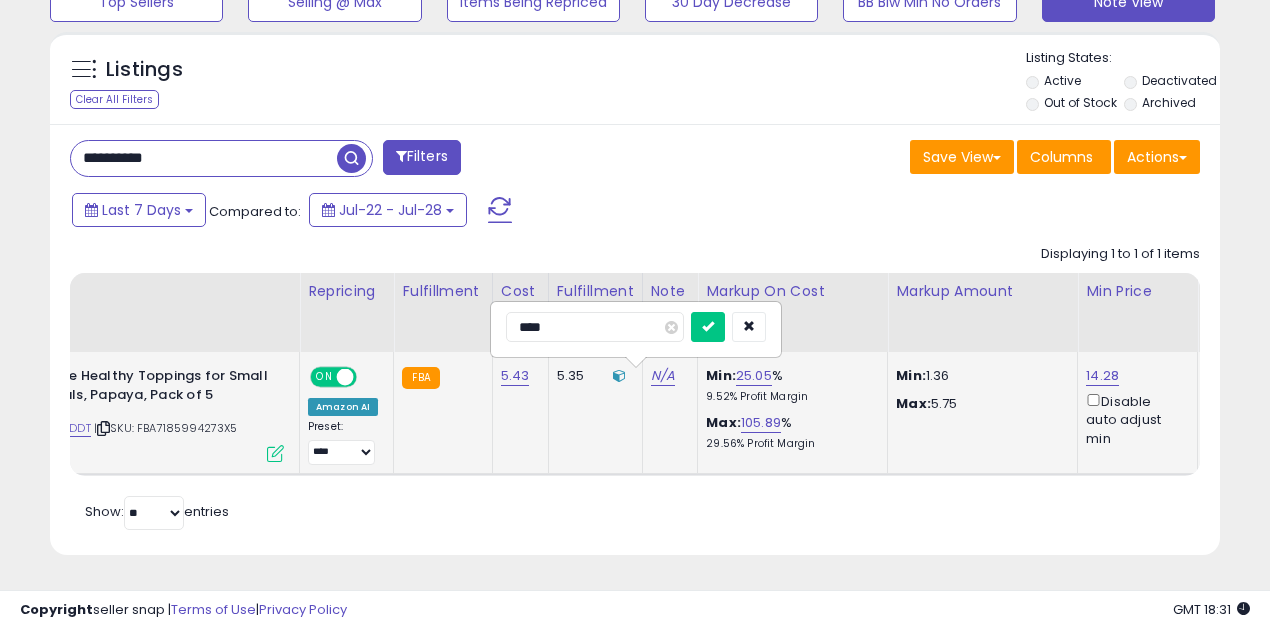 click at bounding box center [708, 327] 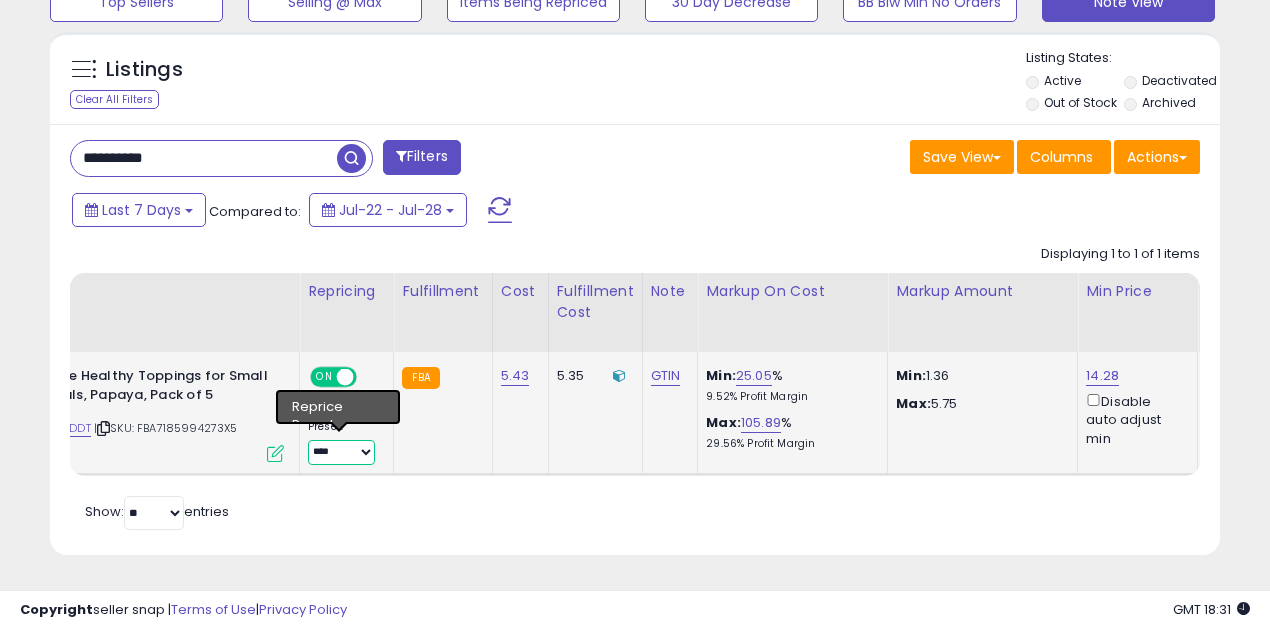 click on "**********" at bounding box center (341, 452) 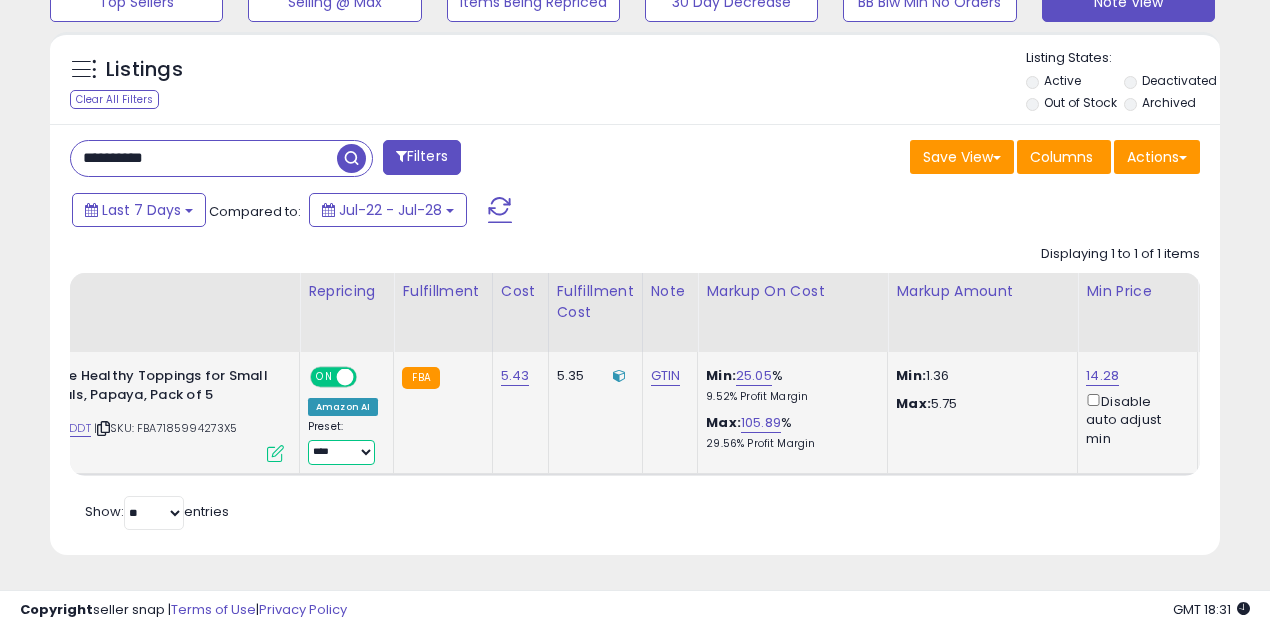 select on "**********" 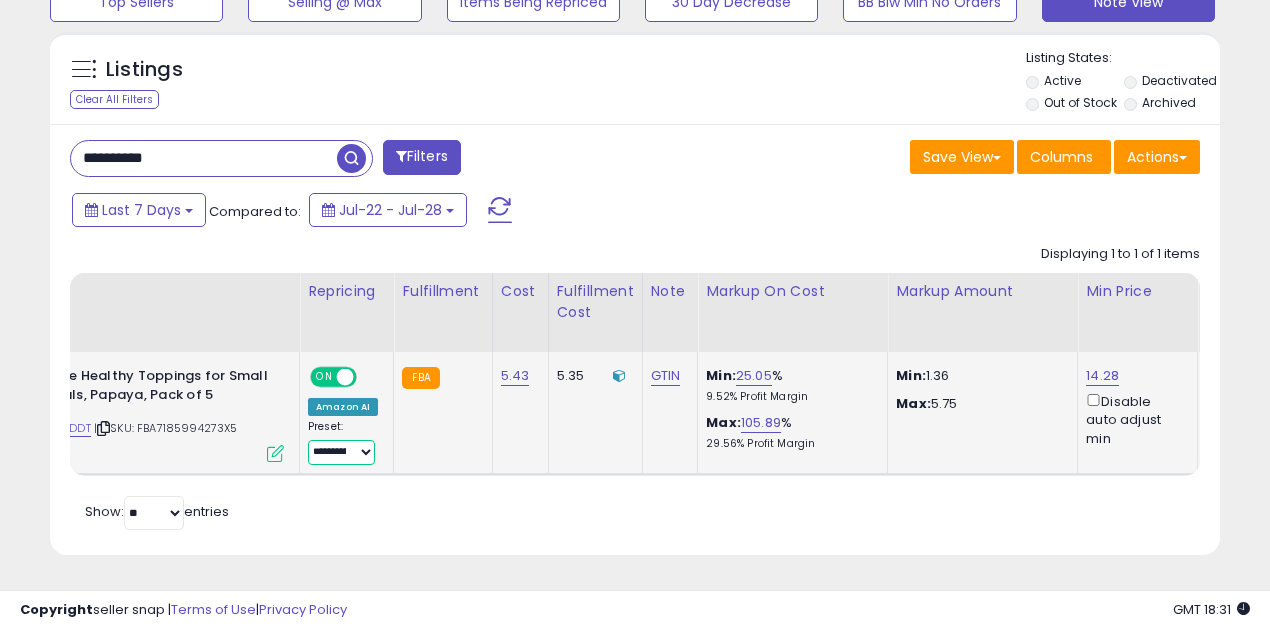 click on "**********" at bounding box center [341, 452] 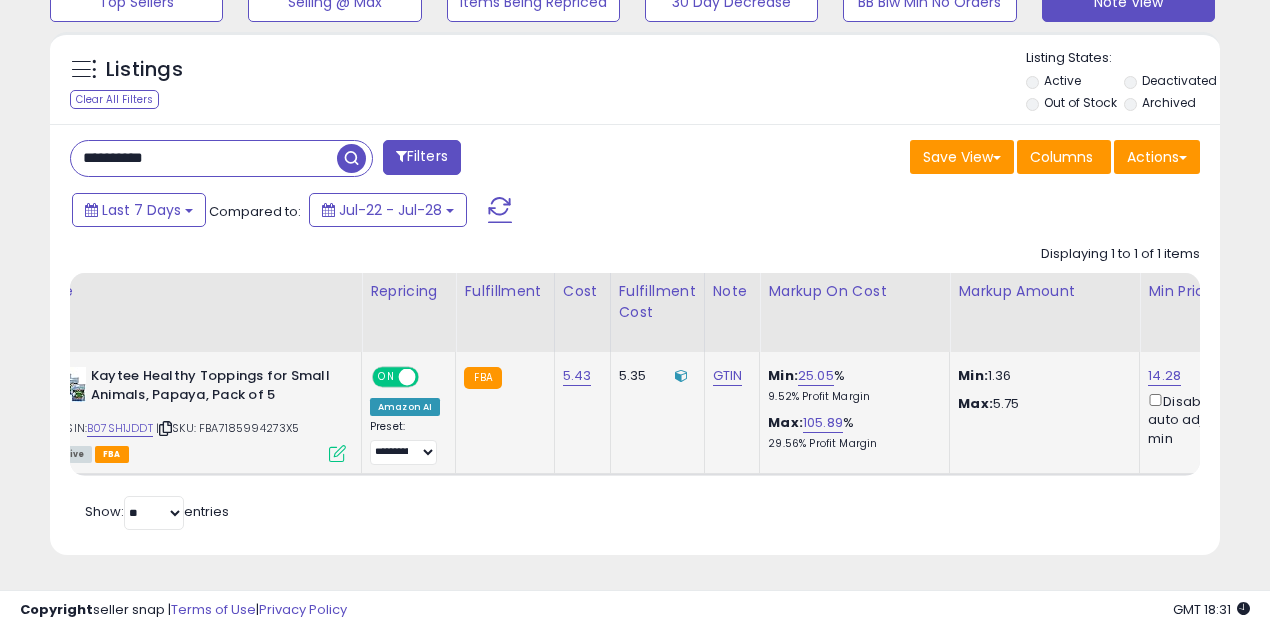 click at bounding box center [337, 453] 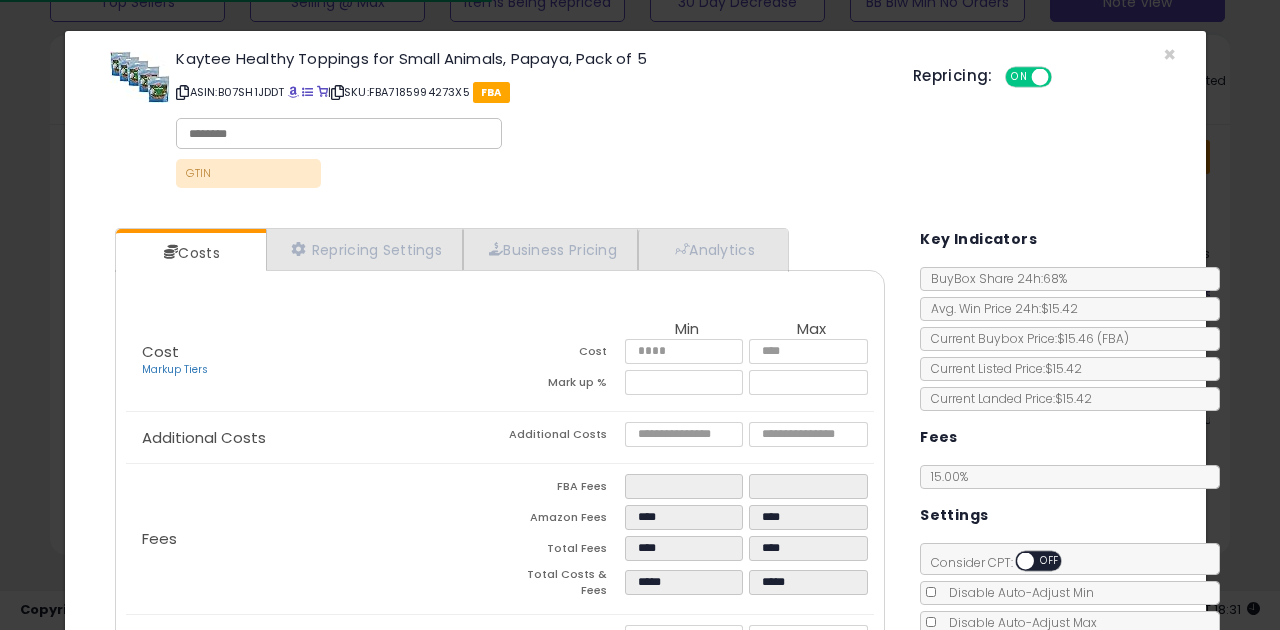 click on "OFF" at bounding box center (1050, 561) 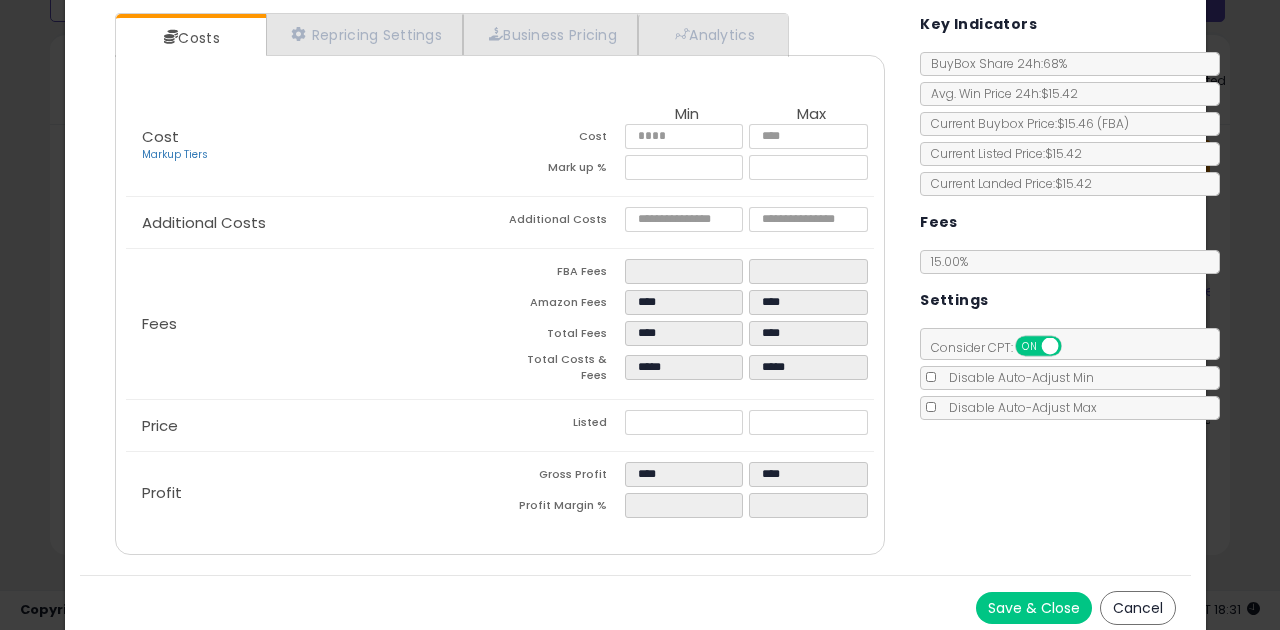 click on "Save & Close" at bounding box center [1034, 608] 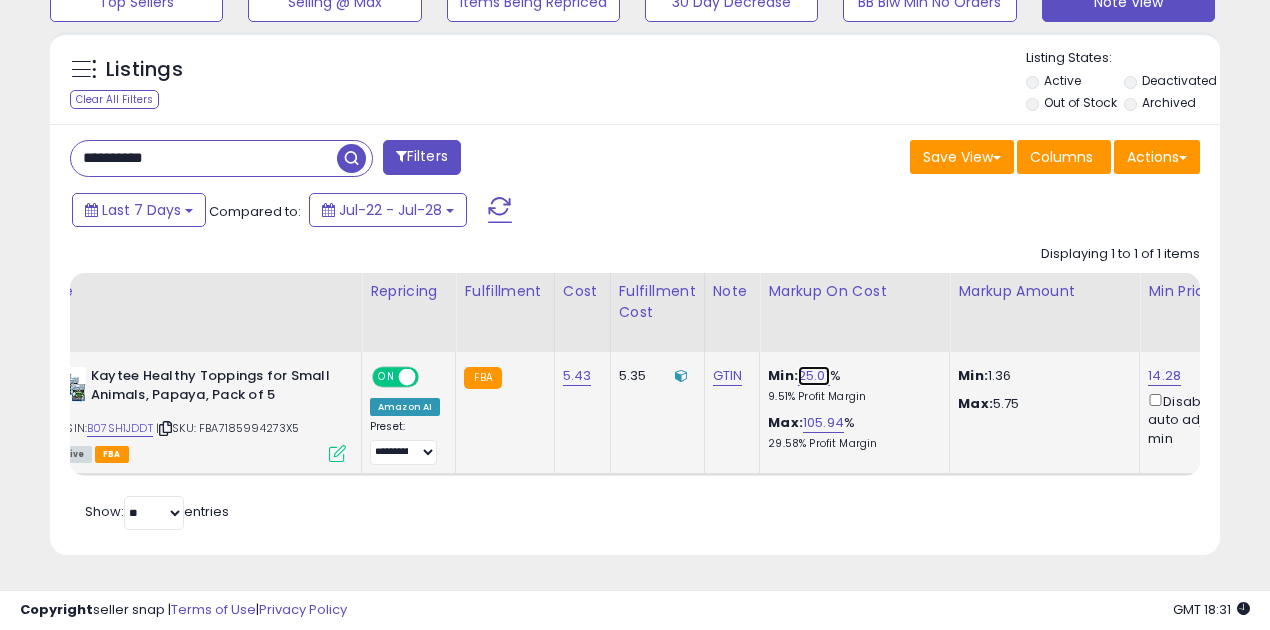 click on "25.01" at bounding box center (814, 376) 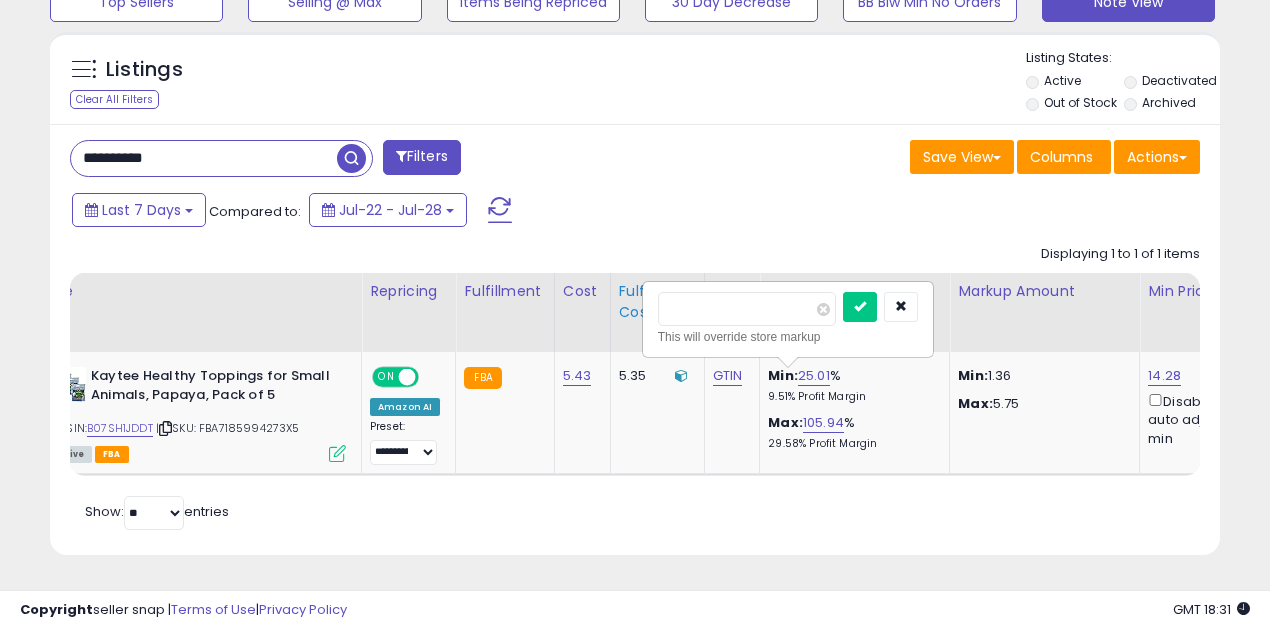 drag, startPoint x: 740, startPoint y: 300, endPoint x: 640, endPoint y: 298, distance: 100.02 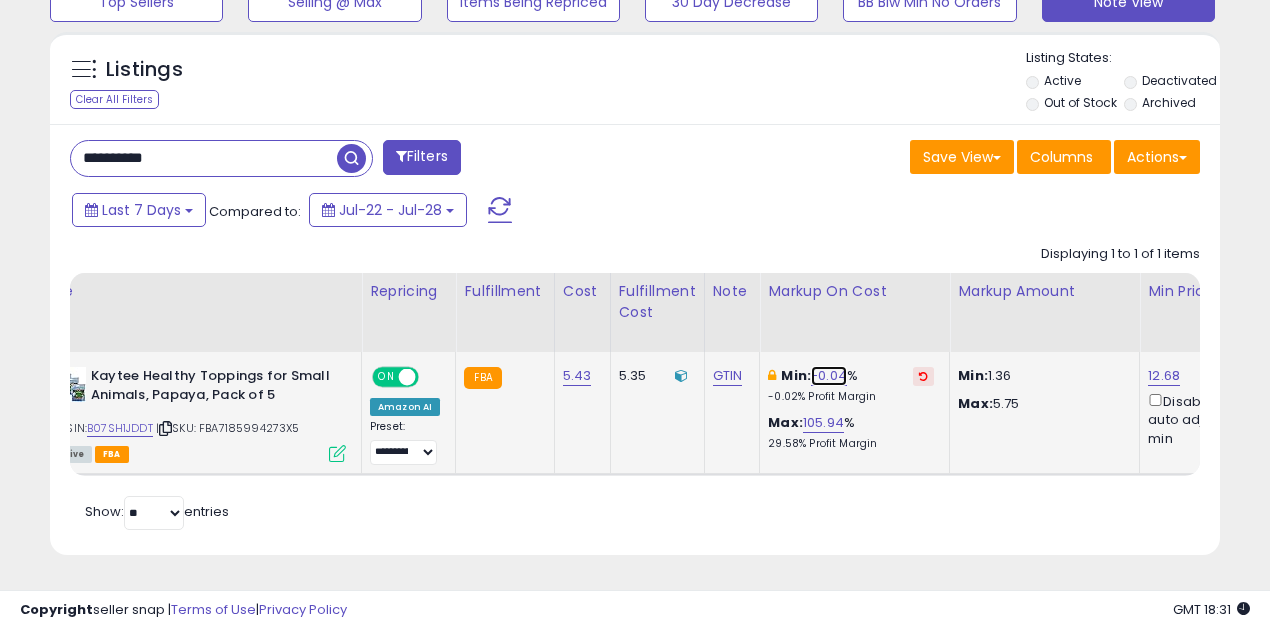 click on "-0.04" at bounding box center (829, 376) 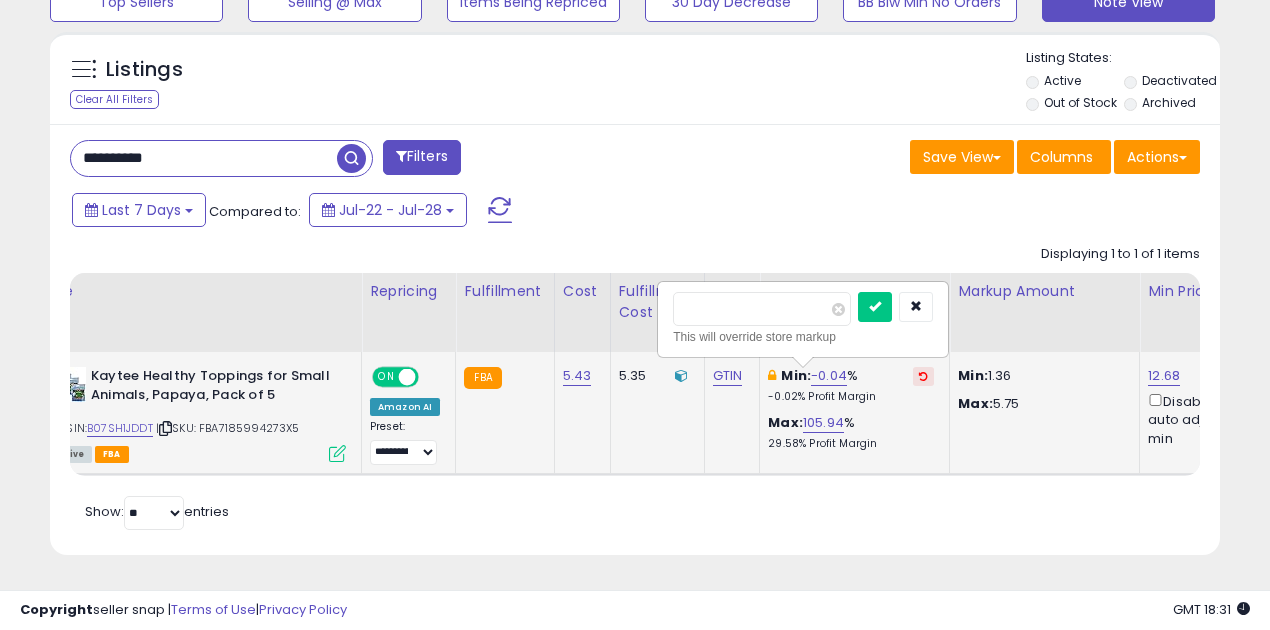 click on "*****" at bounding box center (762, 309) 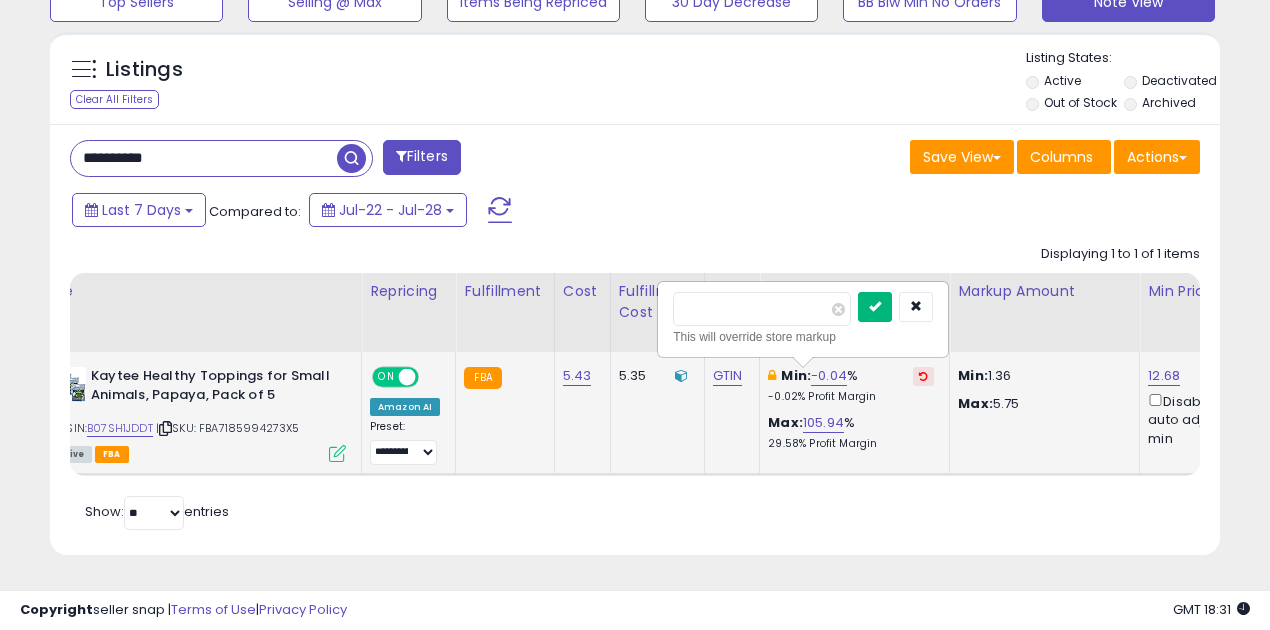 click at bounding box center [875, 306] 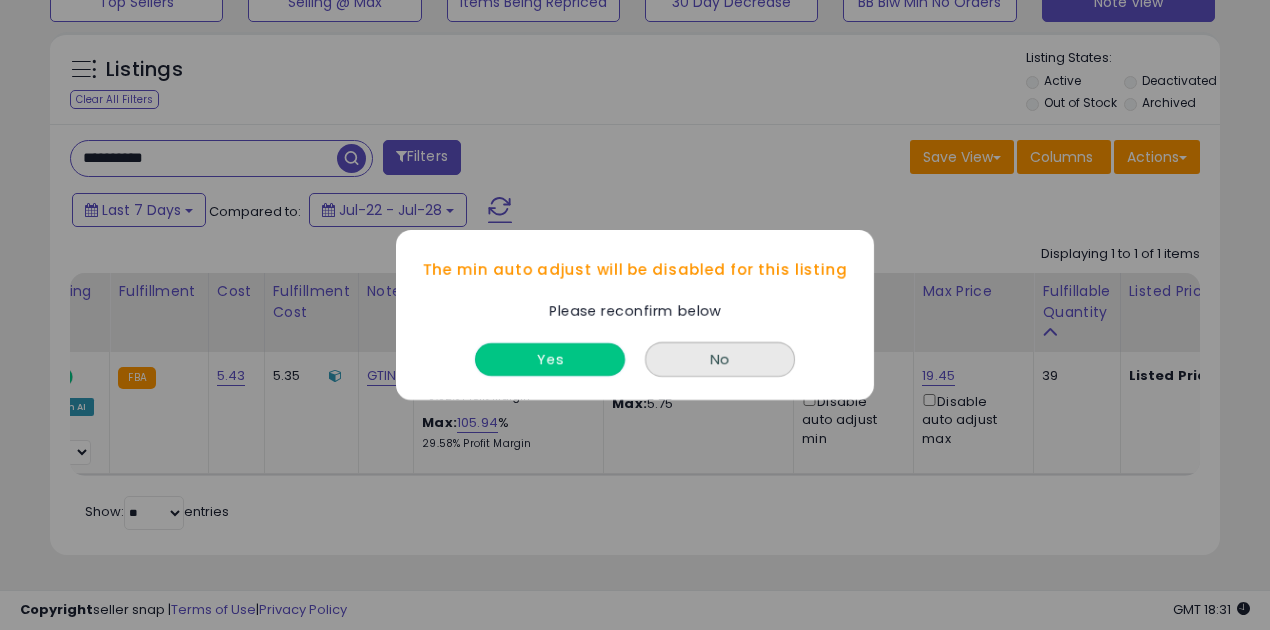click on "Yes" at bounding box center [550, 359] 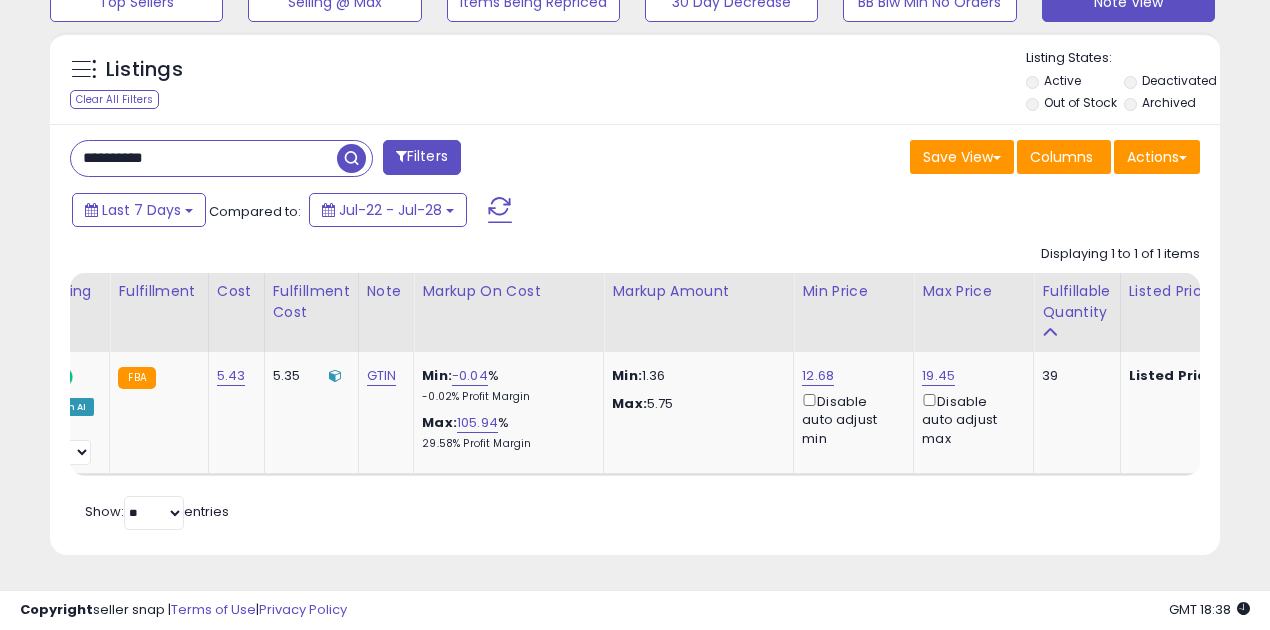 click on "**********" at bounding box center (345, 160) 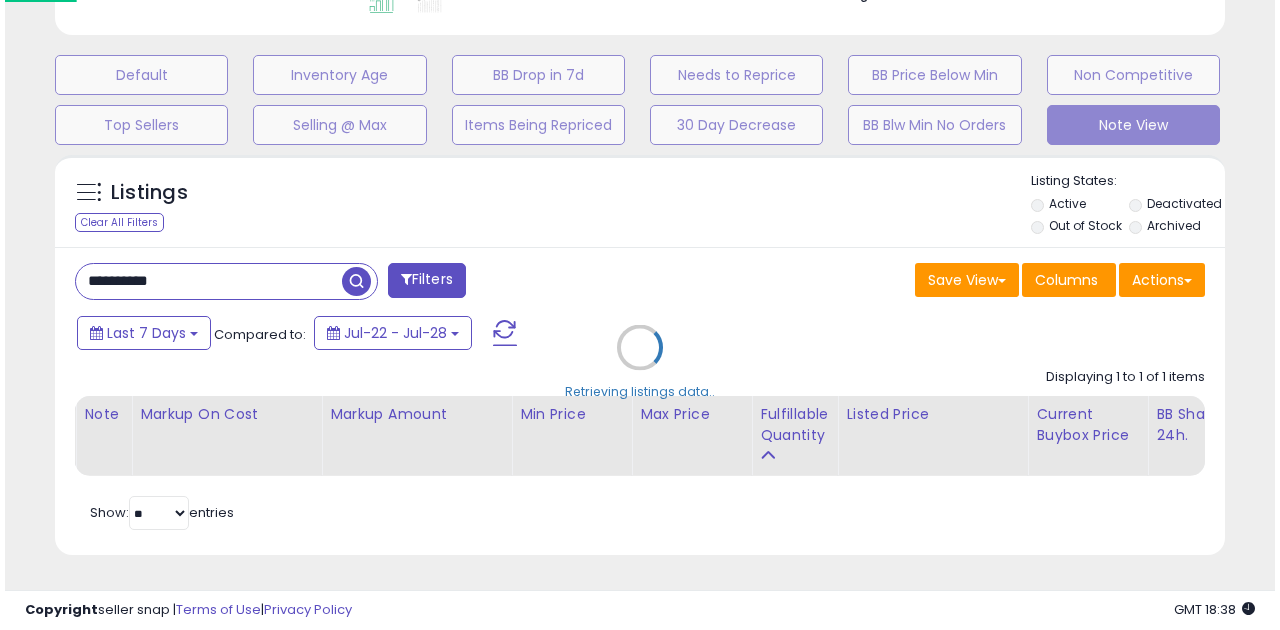 scroll, scrollTop: 583, scrollLeft: 0, axis: vertical 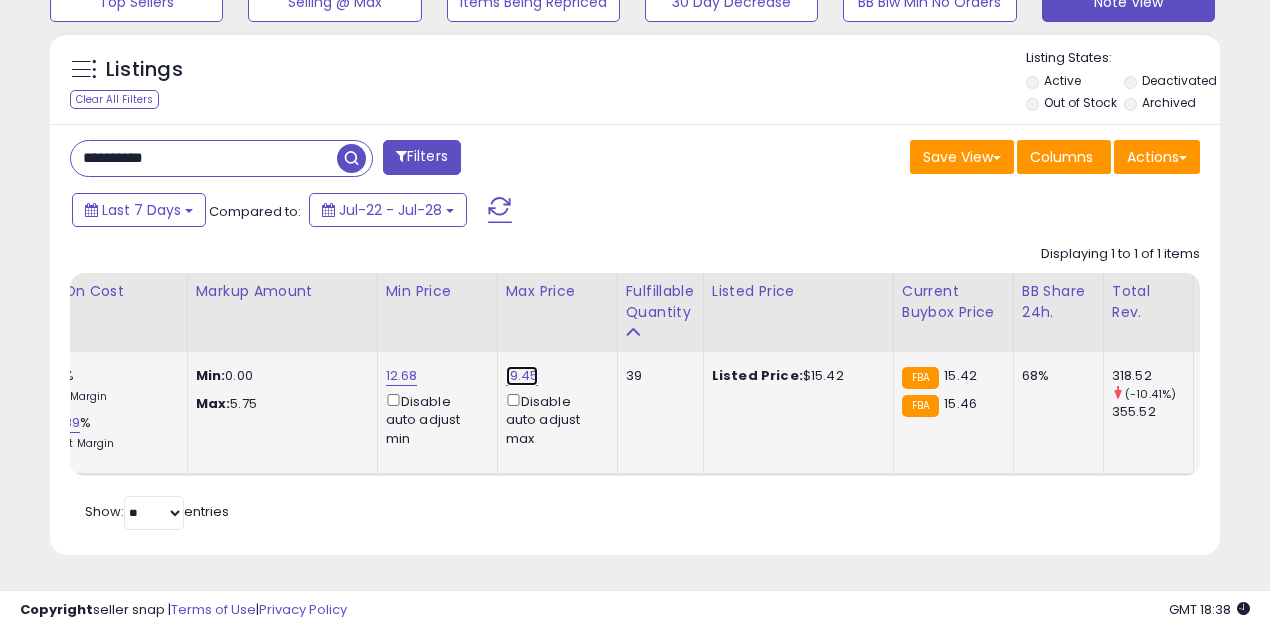 click on "19.45" at bounding box center (522, 376) 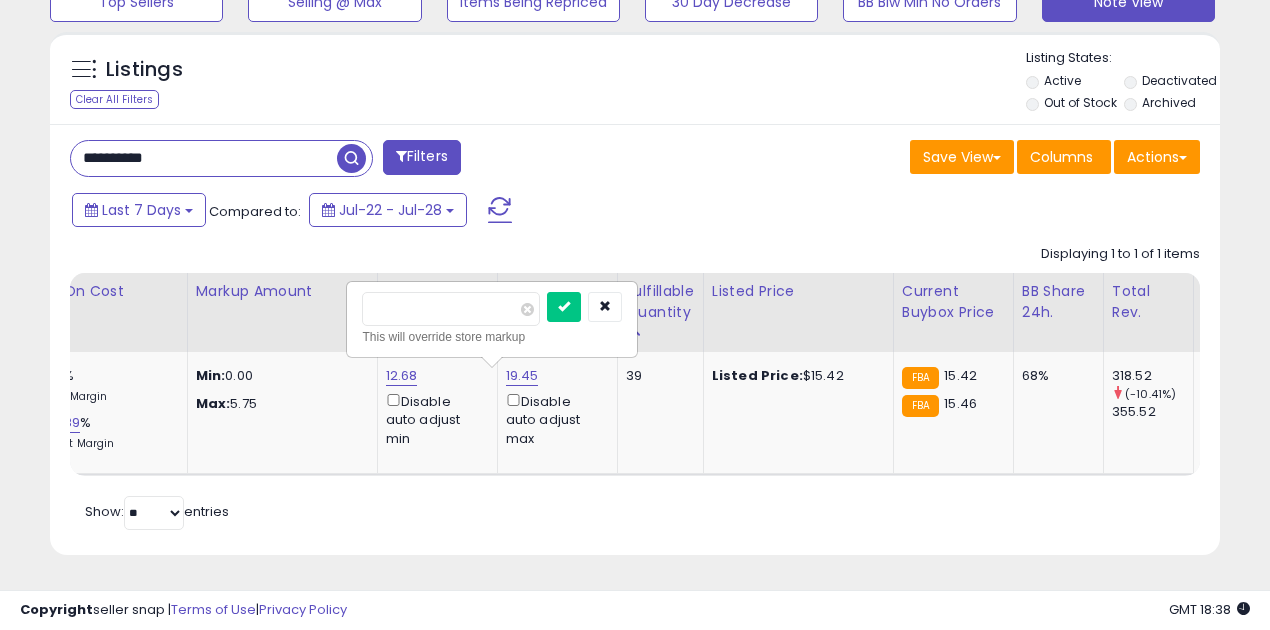 drag, startPoint x: 425, startPoint y: 300, endPoint x: 264, endPoint y: 292, distance: 161.19864 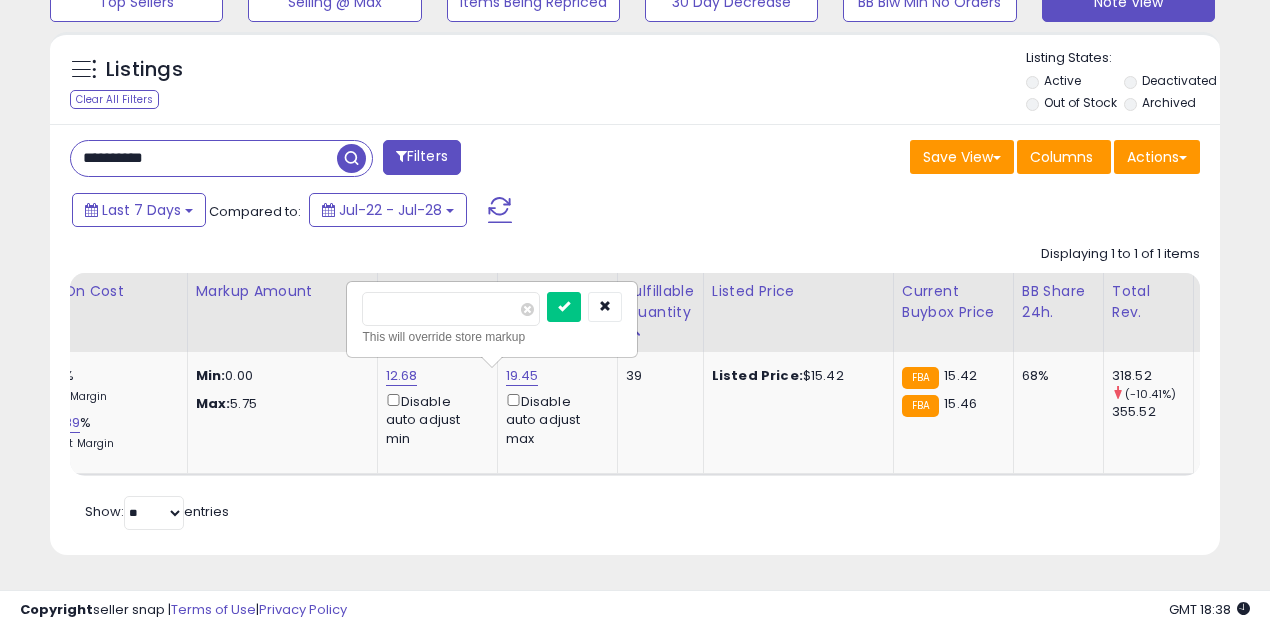 type on "*****" 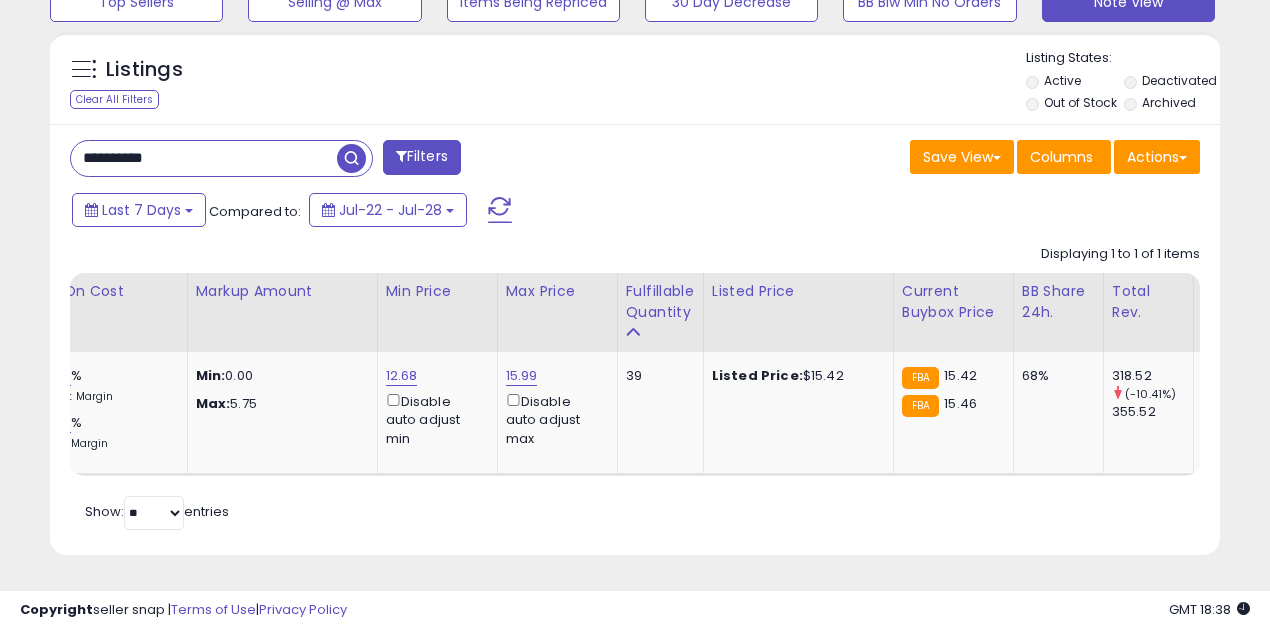 scroll, scrollTop: 0, scrollLeft: 726, axis: horizontal 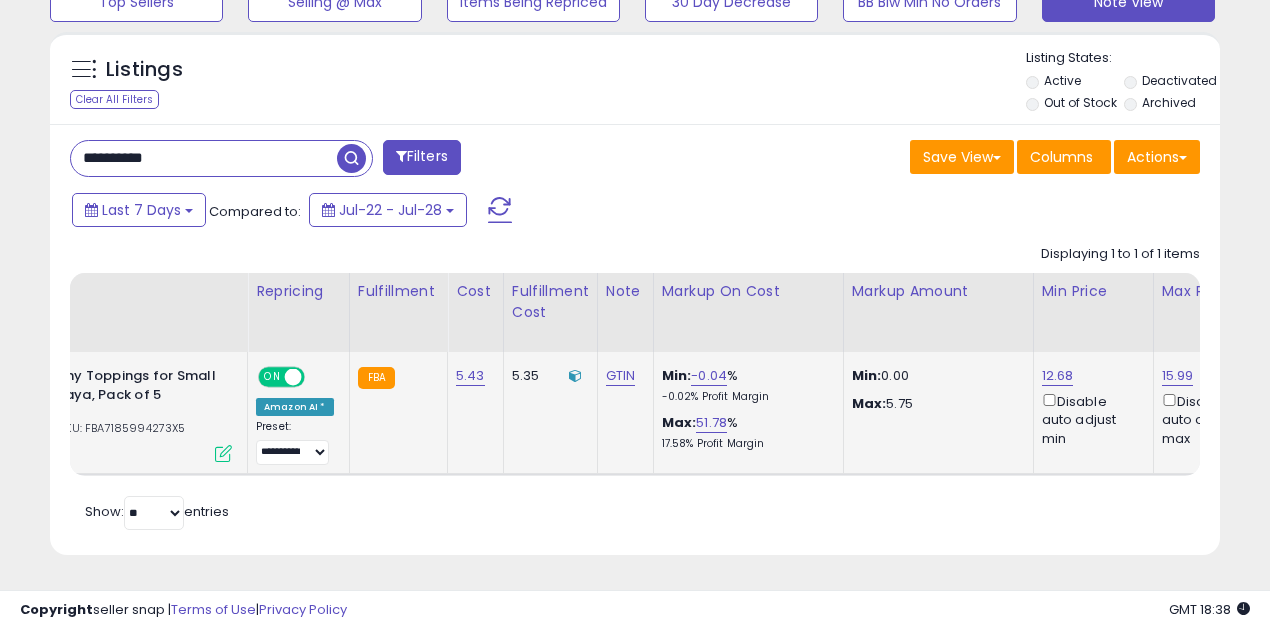 click at bounding box center [293, 377] 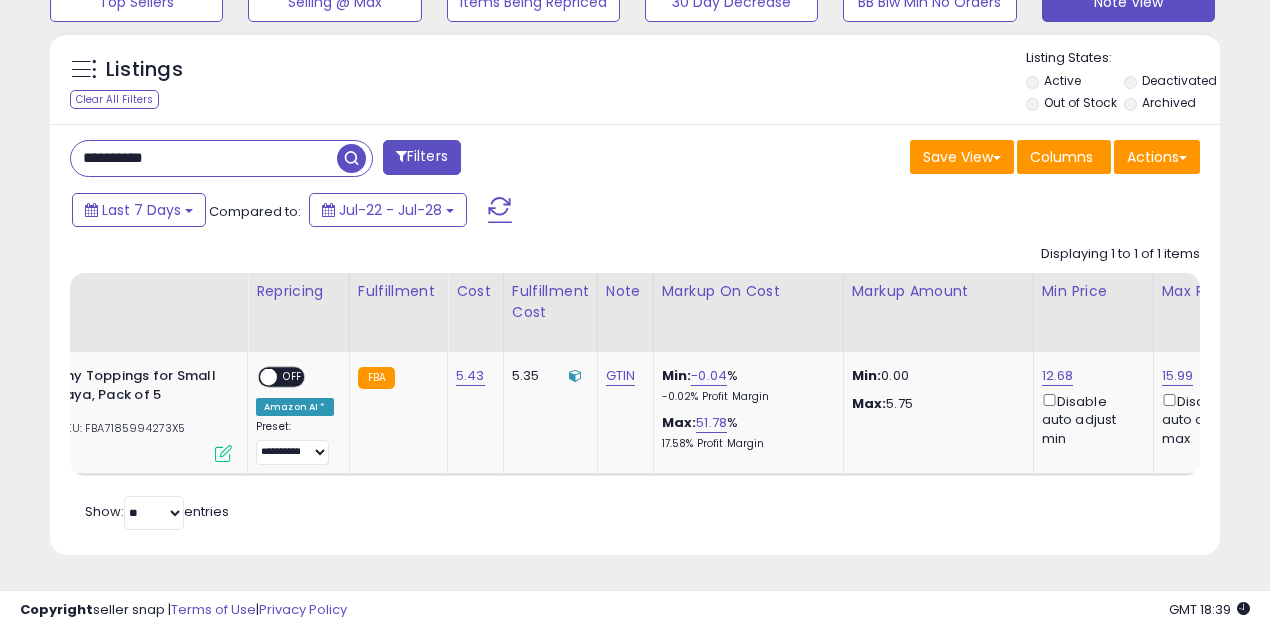 click on "**********" at bounding box center (204, 158) 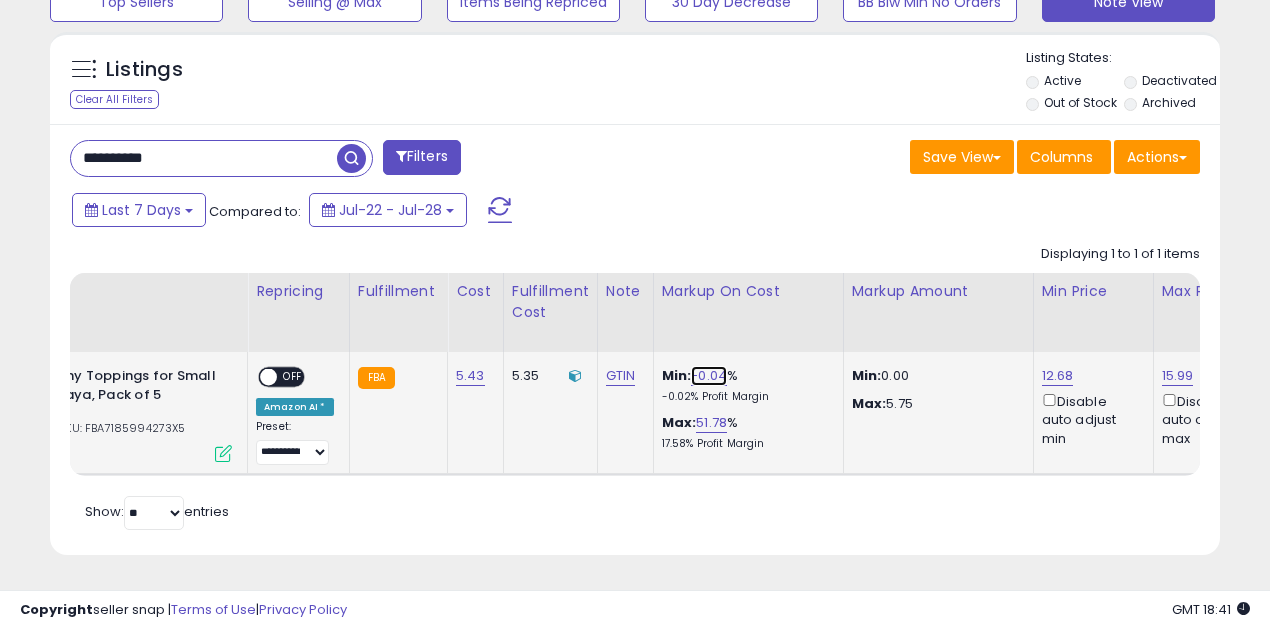 click on "-0.04" at bounding box center [709, 376] 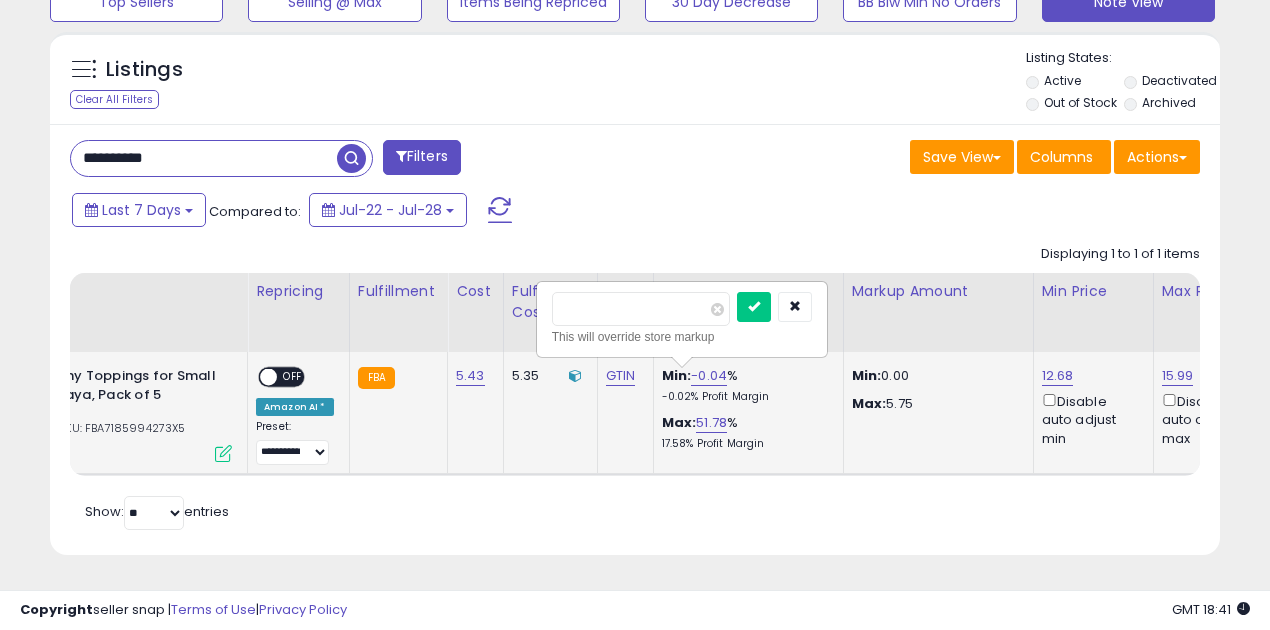 click on "*****" at bounding box center [641, 309] 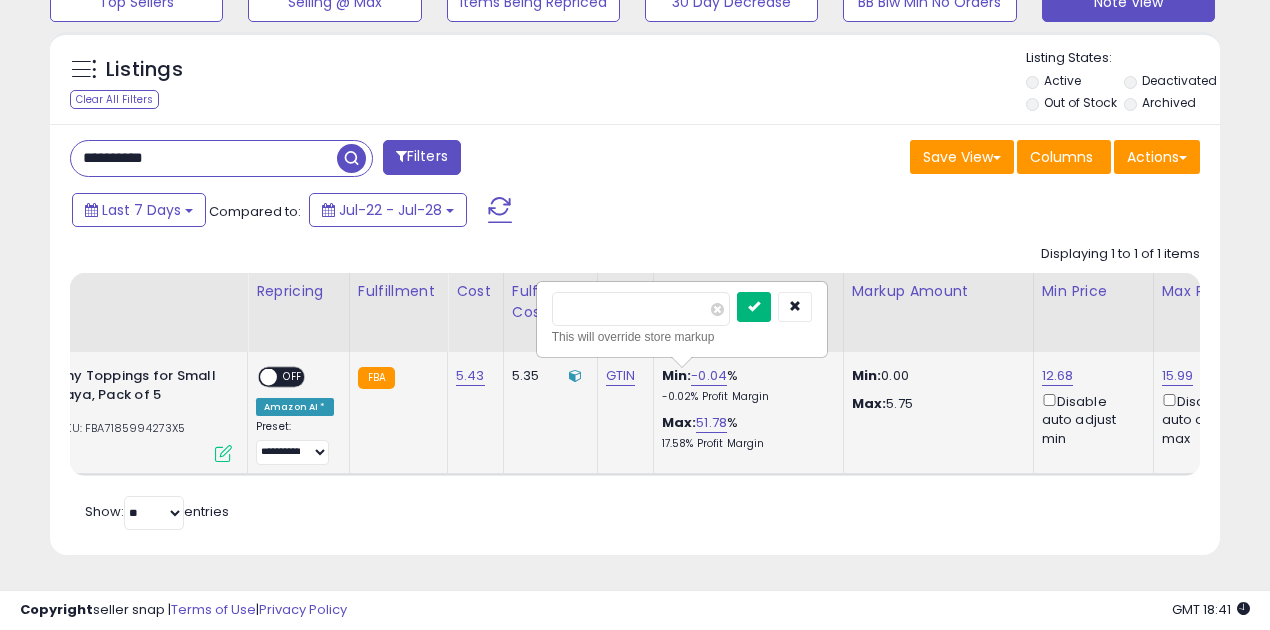 click at bounding box center (754, 306) 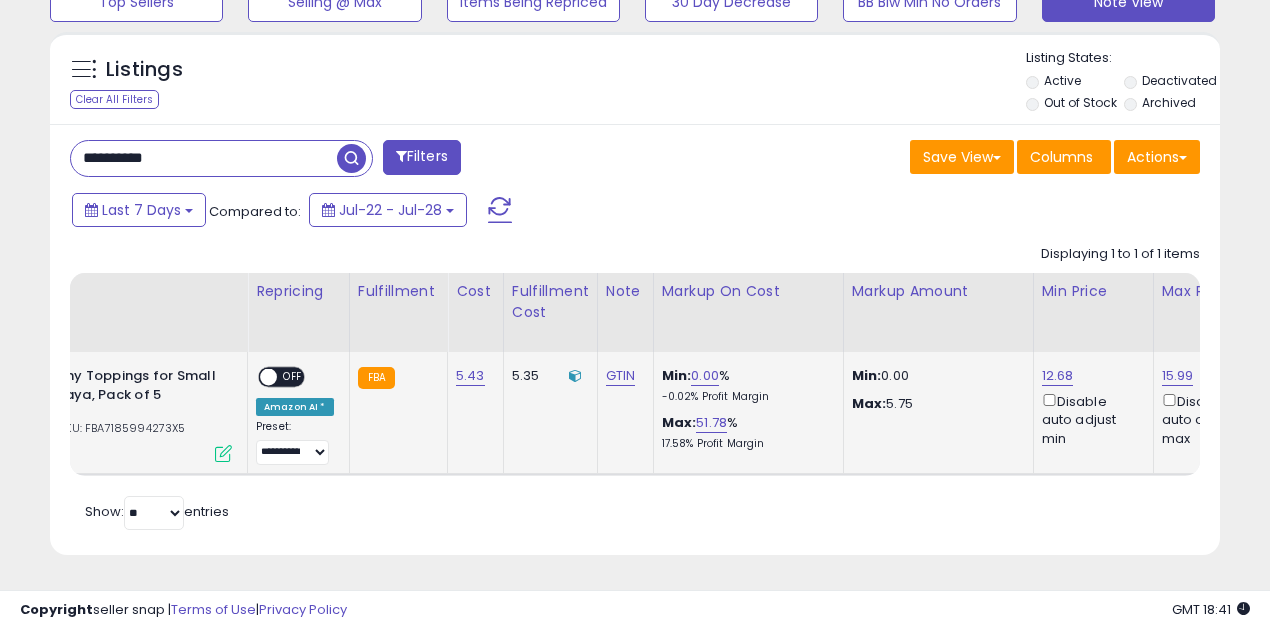 click on "**********" at bounding box center [204, 158] 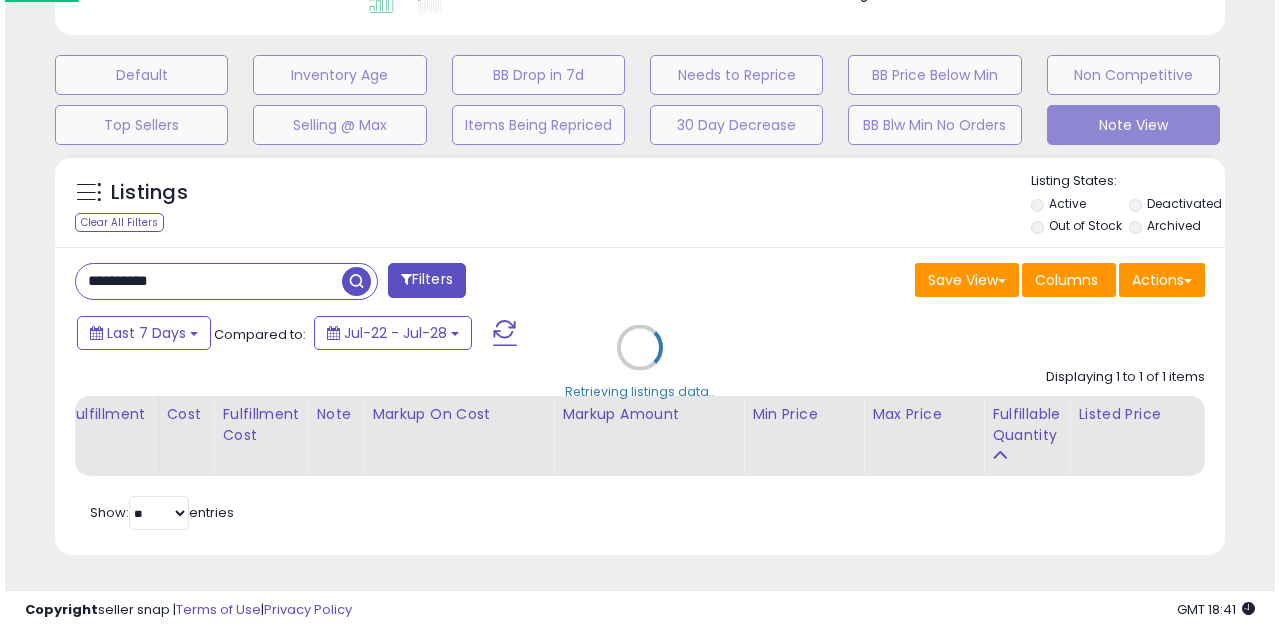scroll, scrollTop: 583, scrollLeft: 0, axis: vertical 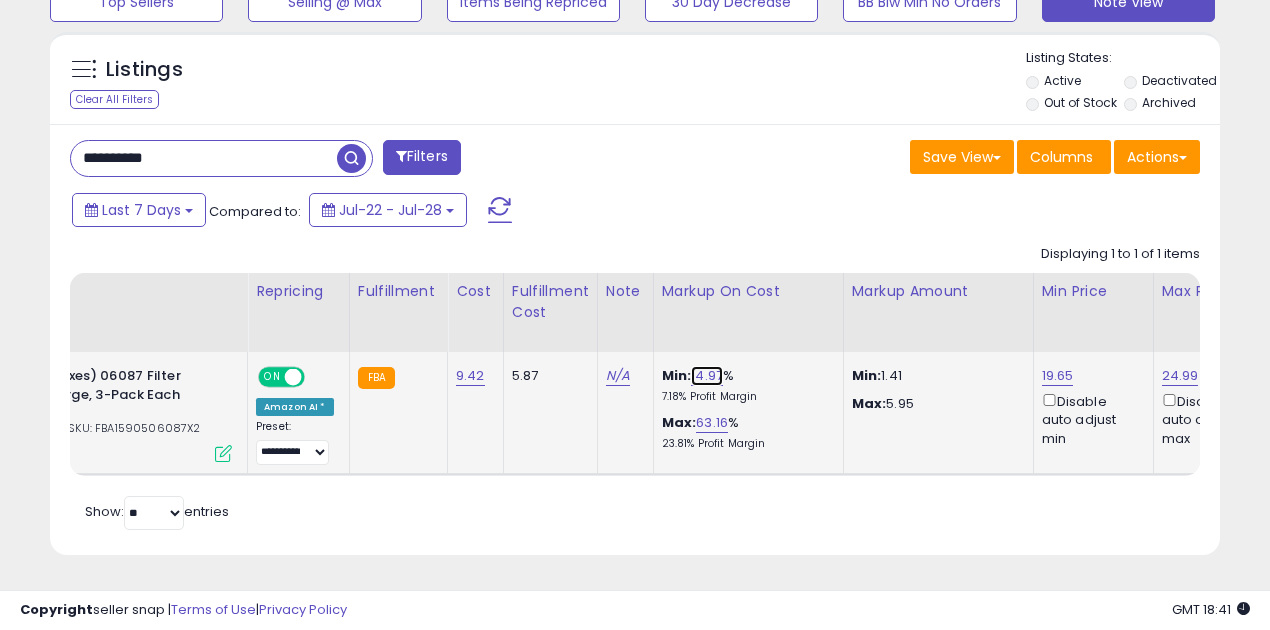 click on "14.97" at bounding box center (707, 376) 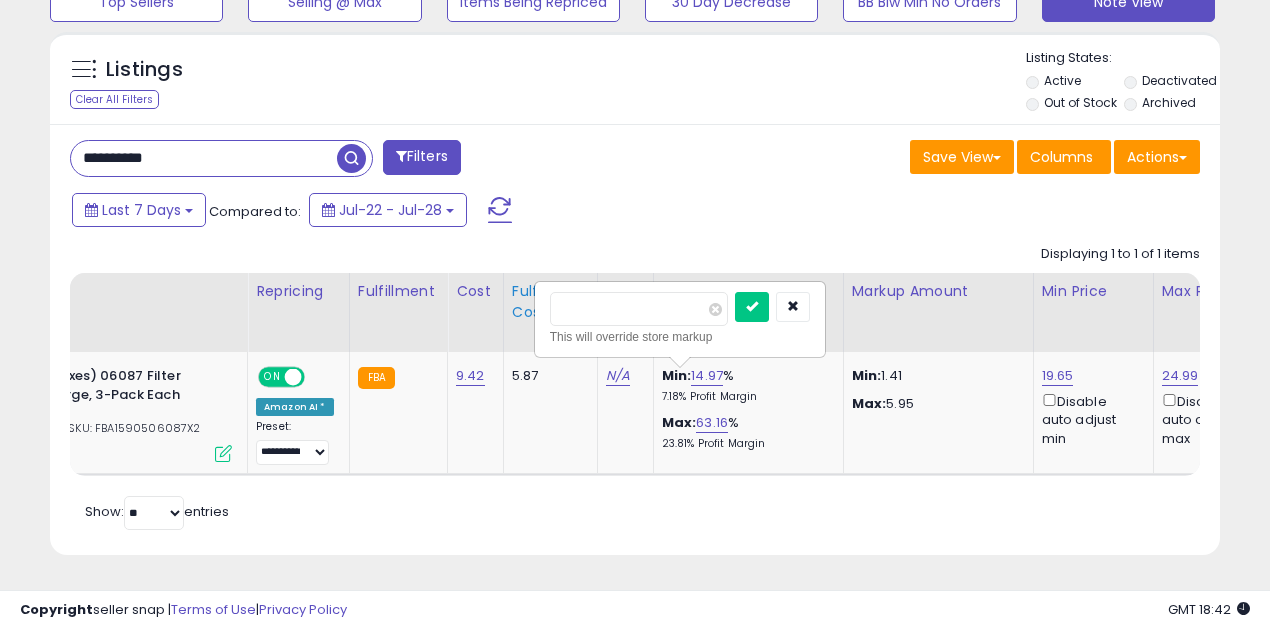 drag, startPoint x: 615, startPoint y: 296, endPoint x: 532, endPoint y: 296, distance: 83 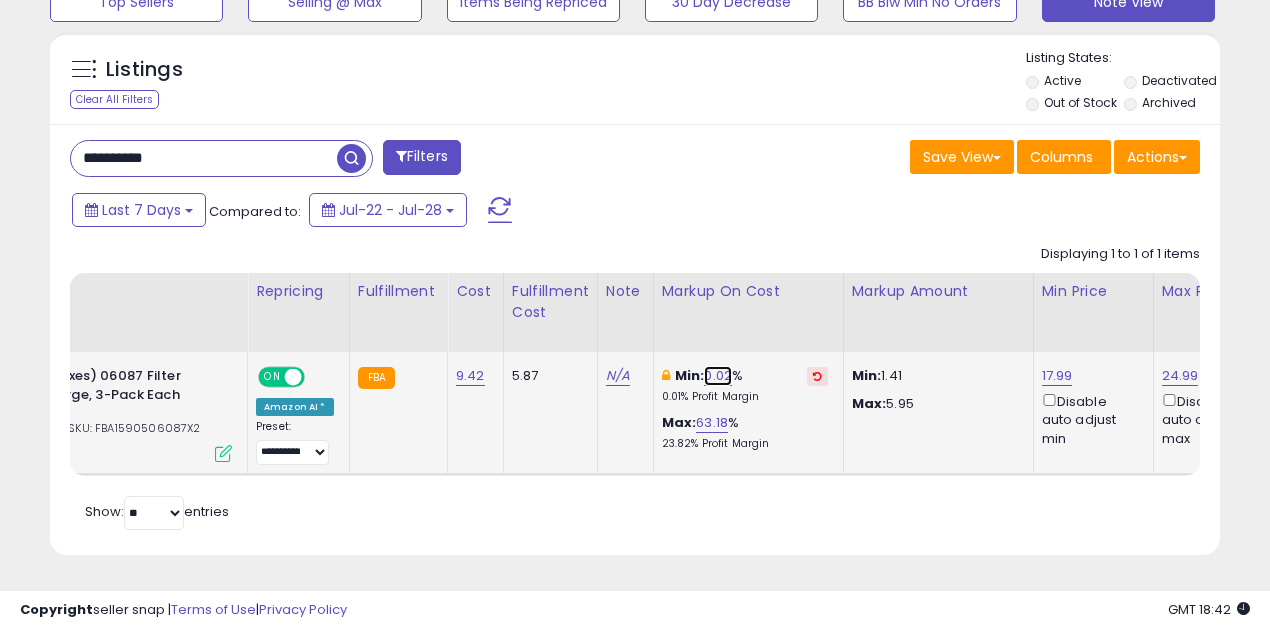 click on "0.02" at bounding box center [718, 376] 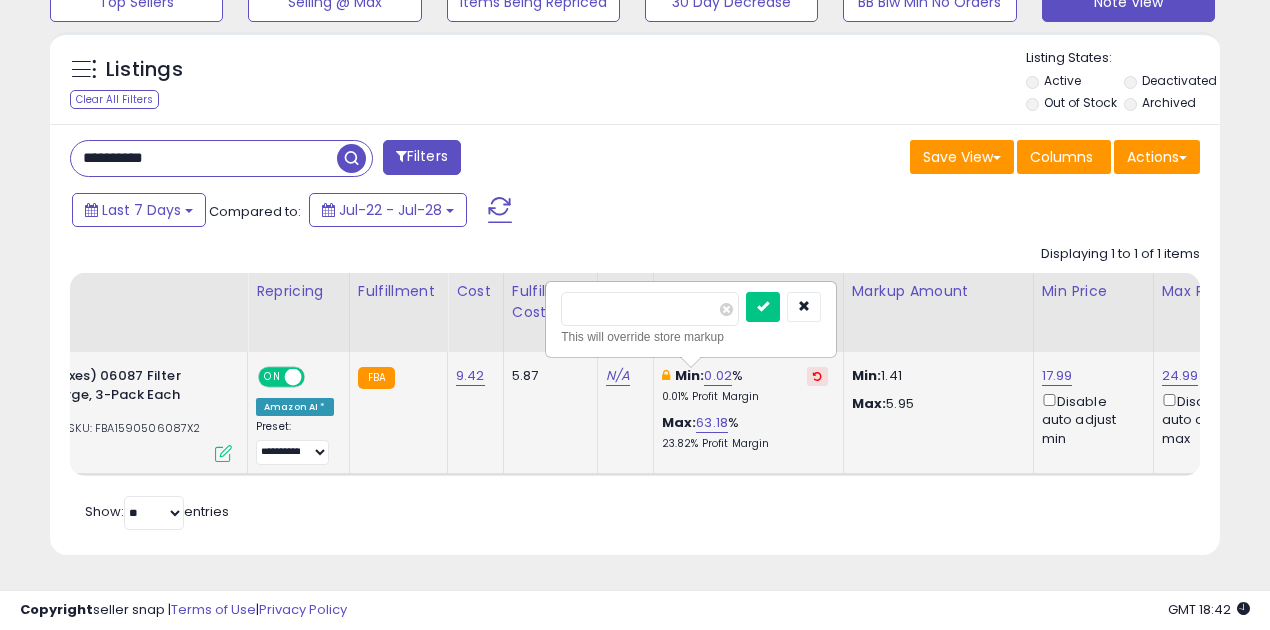 click on "****" at bounding box center [650, 309] 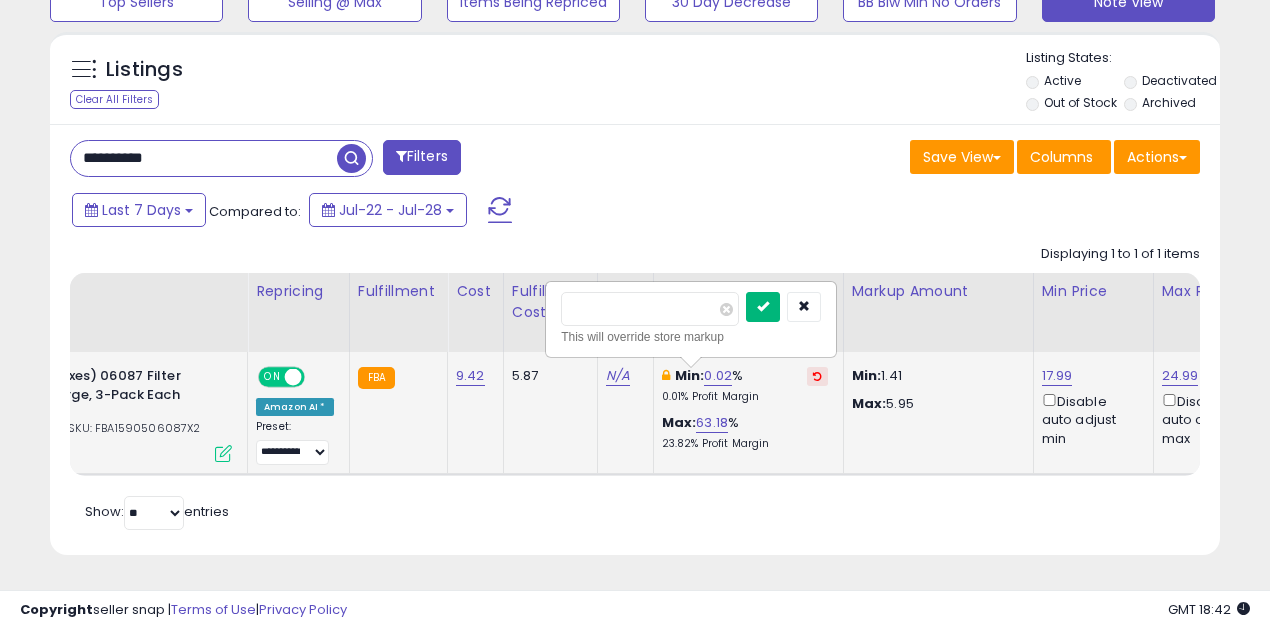 click at bounding box center [763, 306] 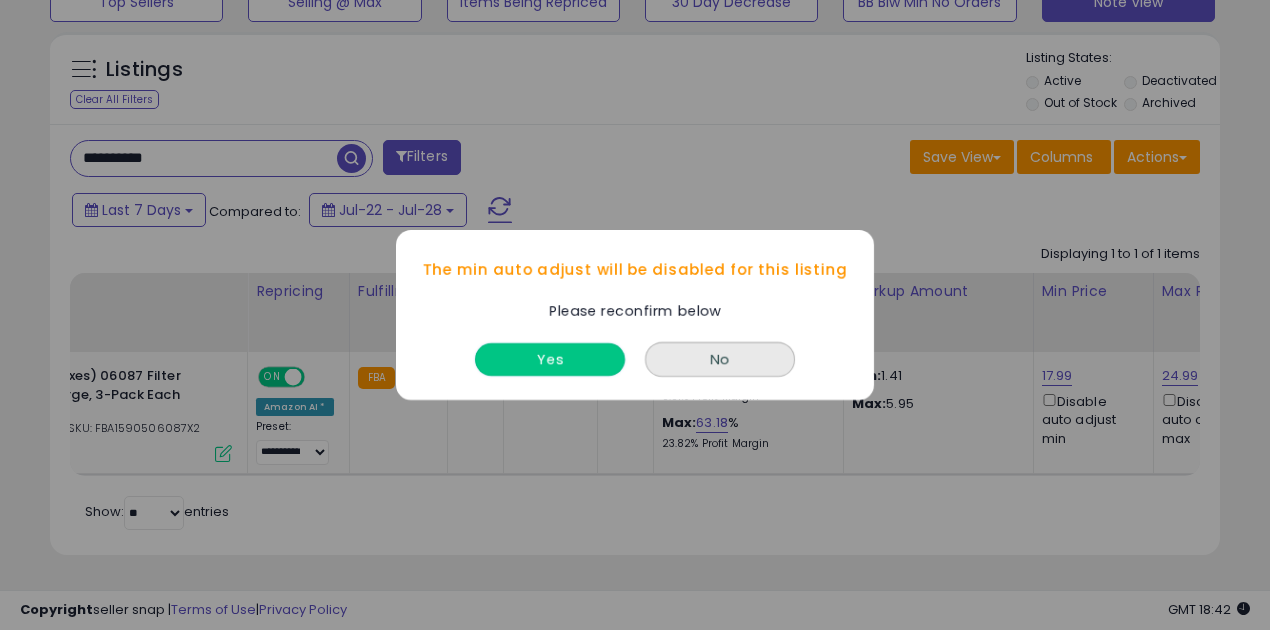 click on "Yes" at bounding box center (550, 359) 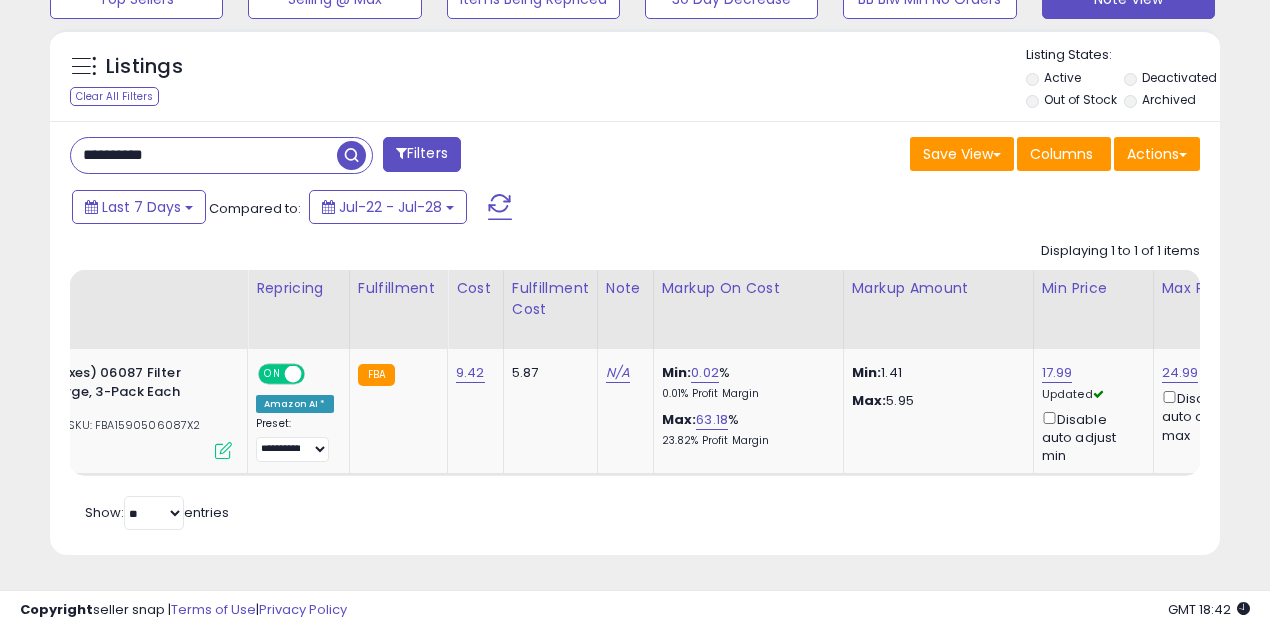 scroll, scrollTop: 0, scrollLeft: 250, axis: horizontal 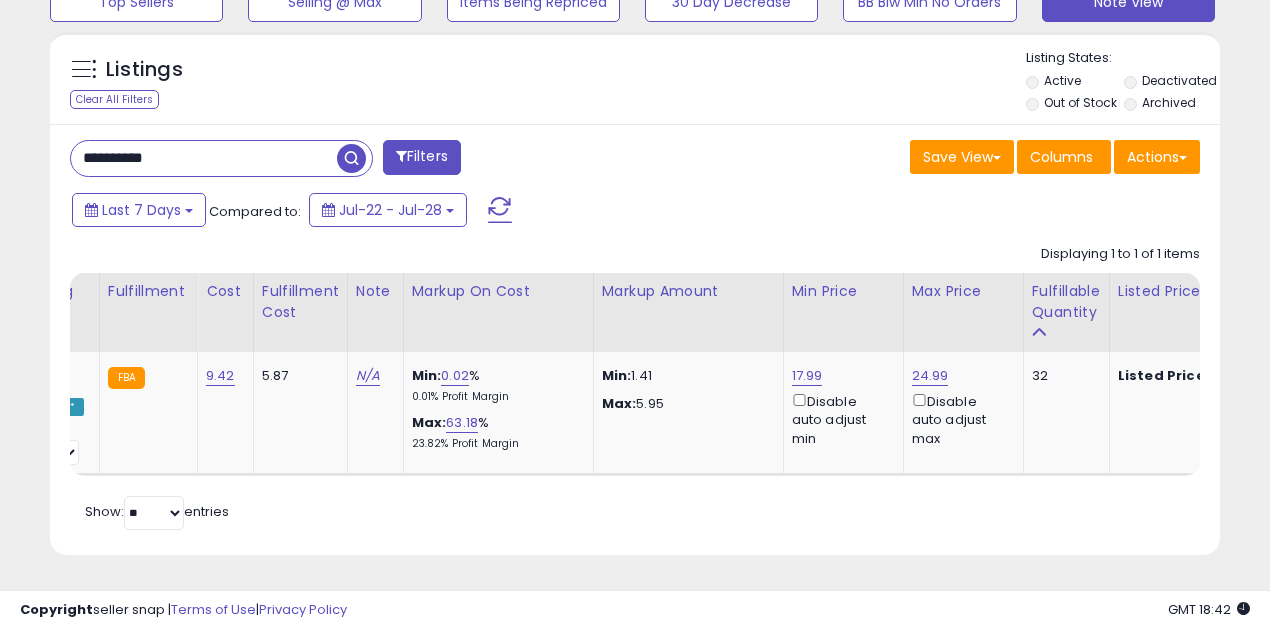 click at bounding box center [351, 158] 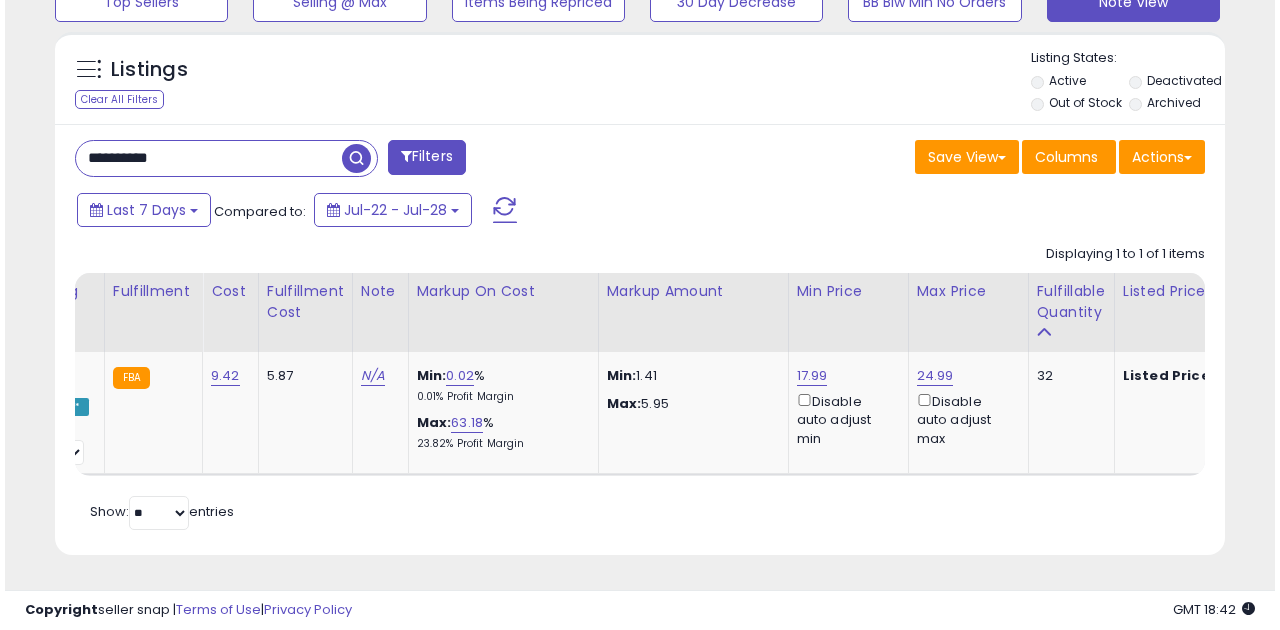 scroll, scrollTop: 583, scrollLeft: 0, axis: vertical 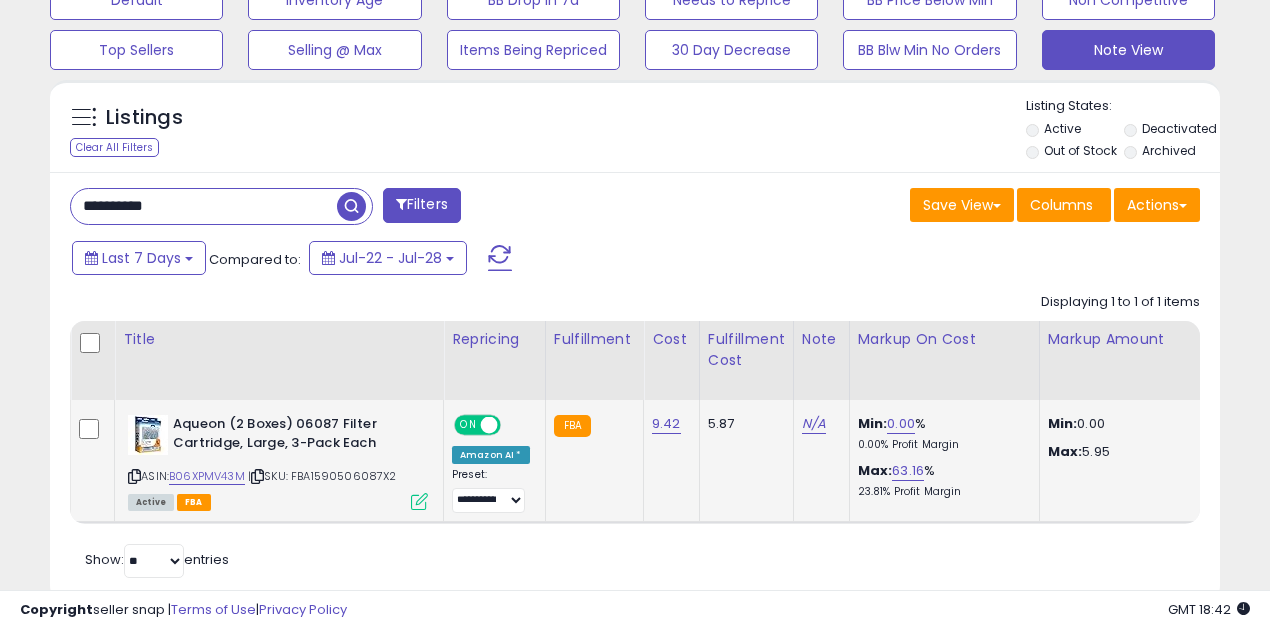 click at bounding box center (489, 425) 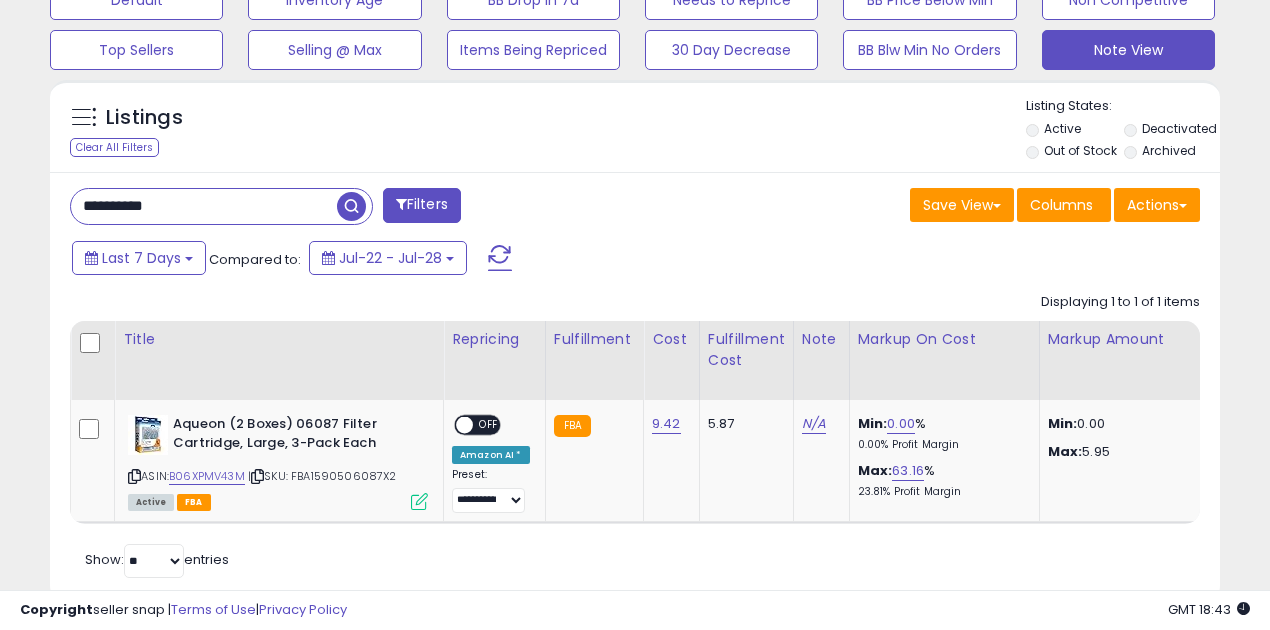 click on "**********" at bounding box center (204, 206) 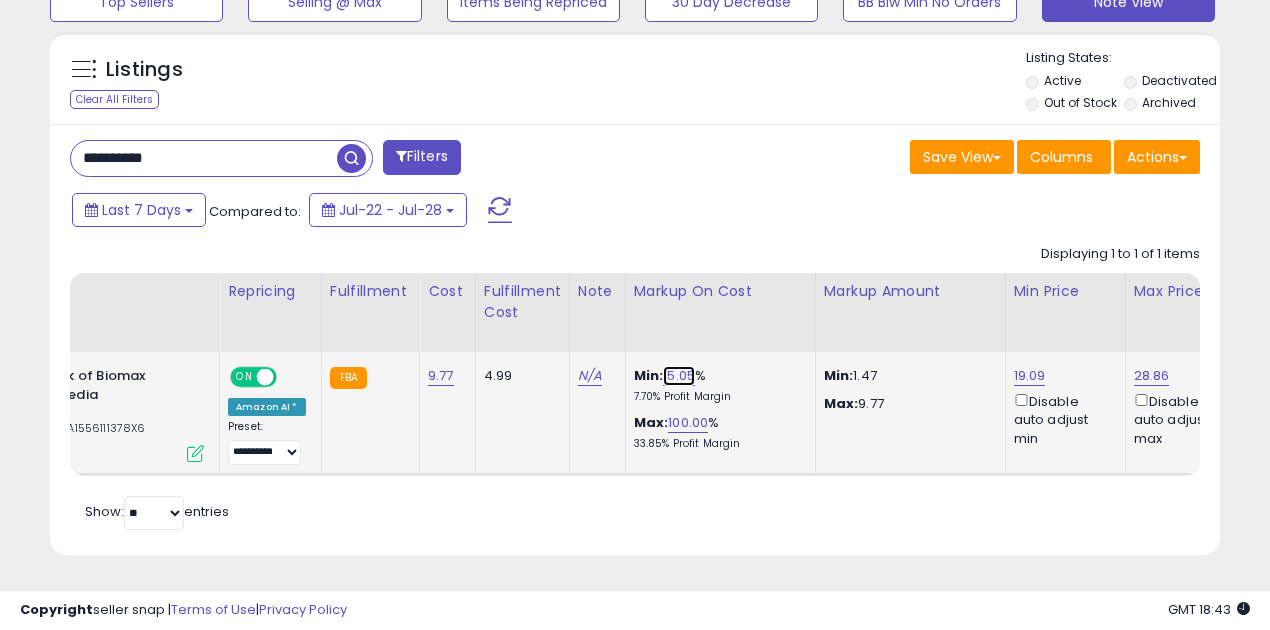click on "15.05" at bounding box center [679, 376] 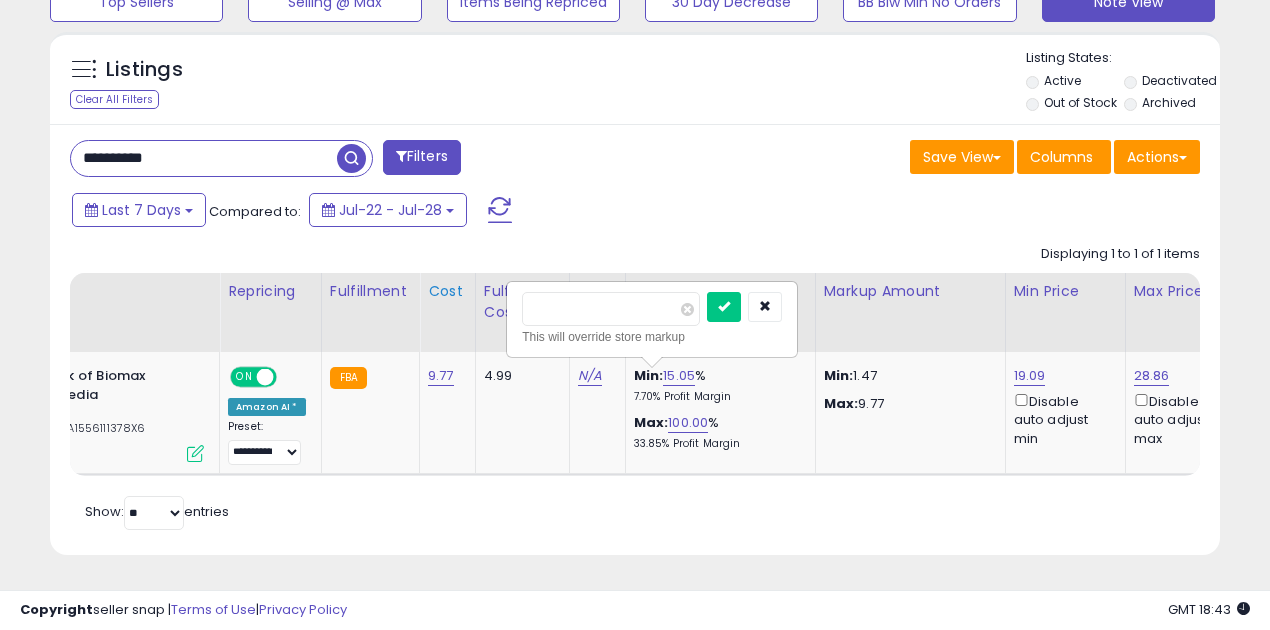 drag, startPoint x: 604, startPoint y: 306, endPoint x: 463, endPoint y: 290, distance: 141.90489 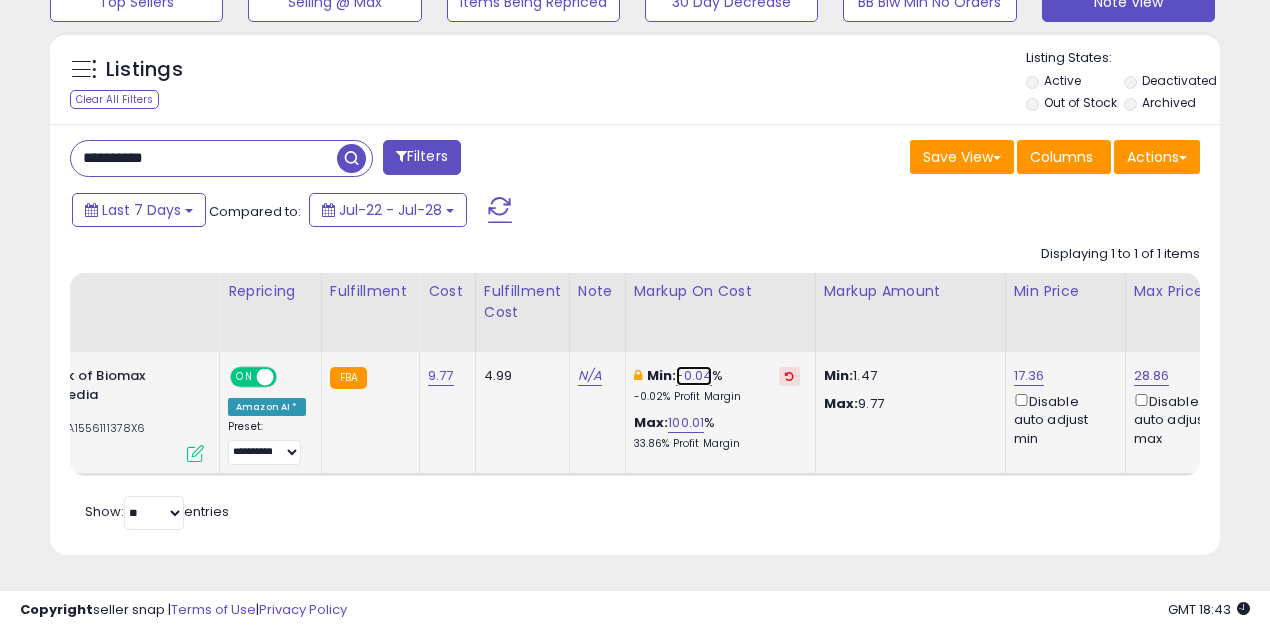 click on "-0.04" at bounding box center [694, 376] 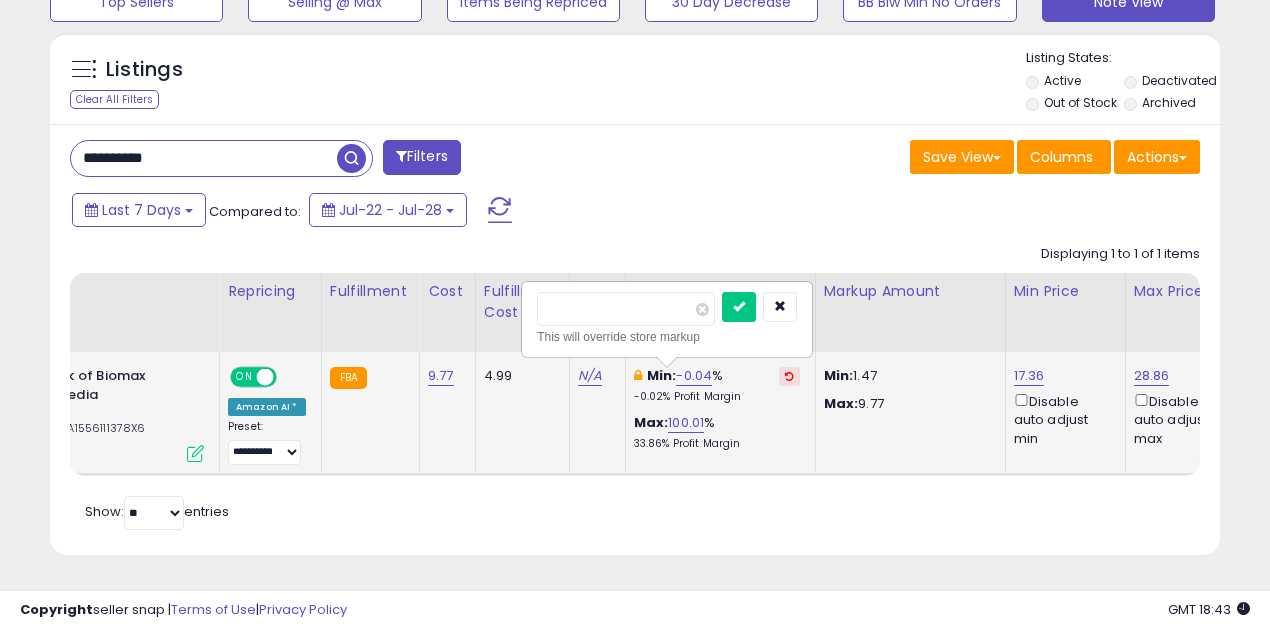 click on "*****" at bounding box center [626, 309] 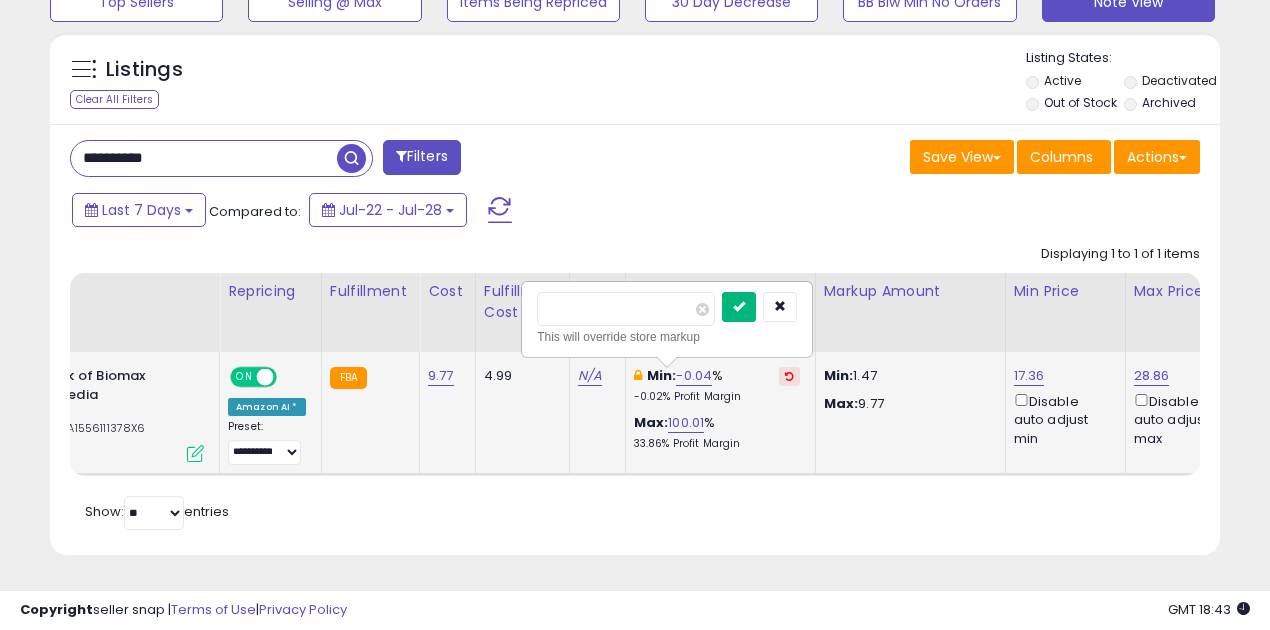 click at bounding box center [739, 306] 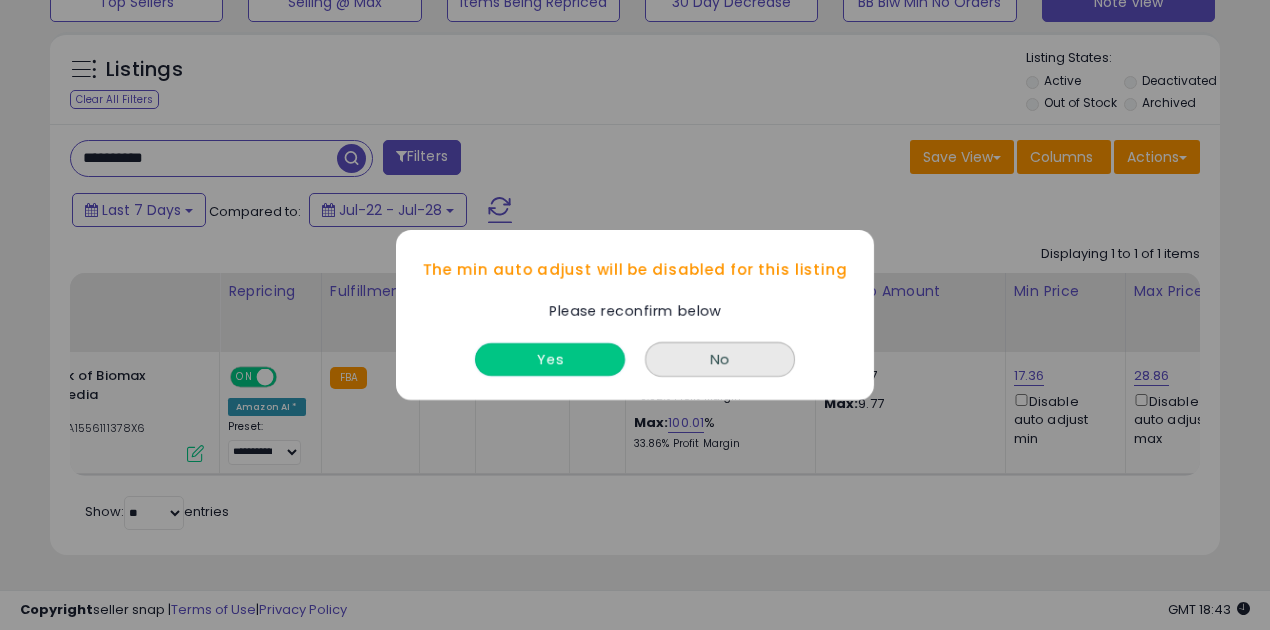 click on "Yes" at bounding box center [550, 359] 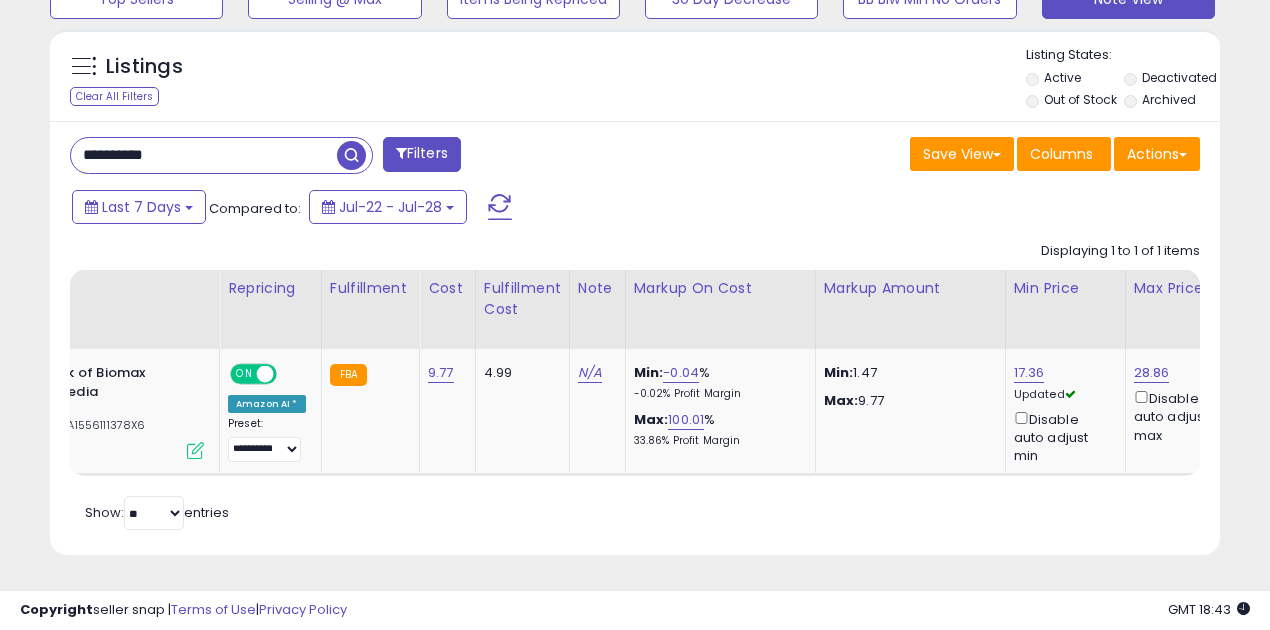 scroll, scrollTop: 0, scrollLeft: 848, axis: horizontal 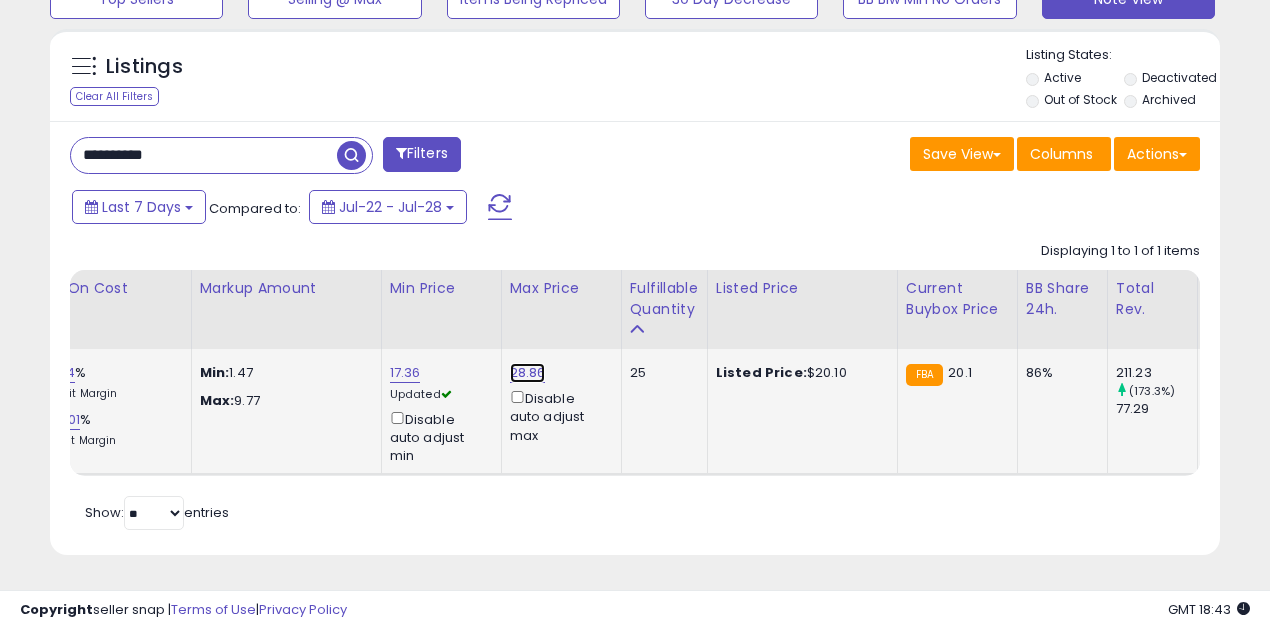 click on "28.86" at bounding box center [528, 373] 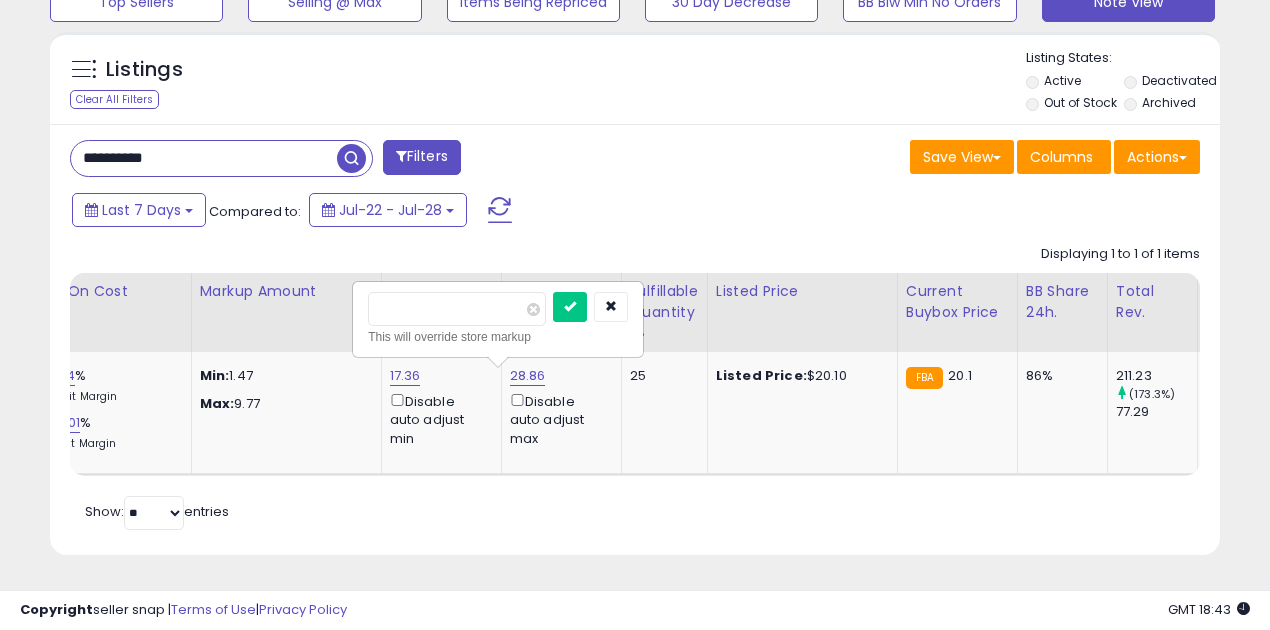 drag, startPoint x: 446, startPoint y: 301, endPoint x: 301, endPoint y: 278, distance: 146.8128 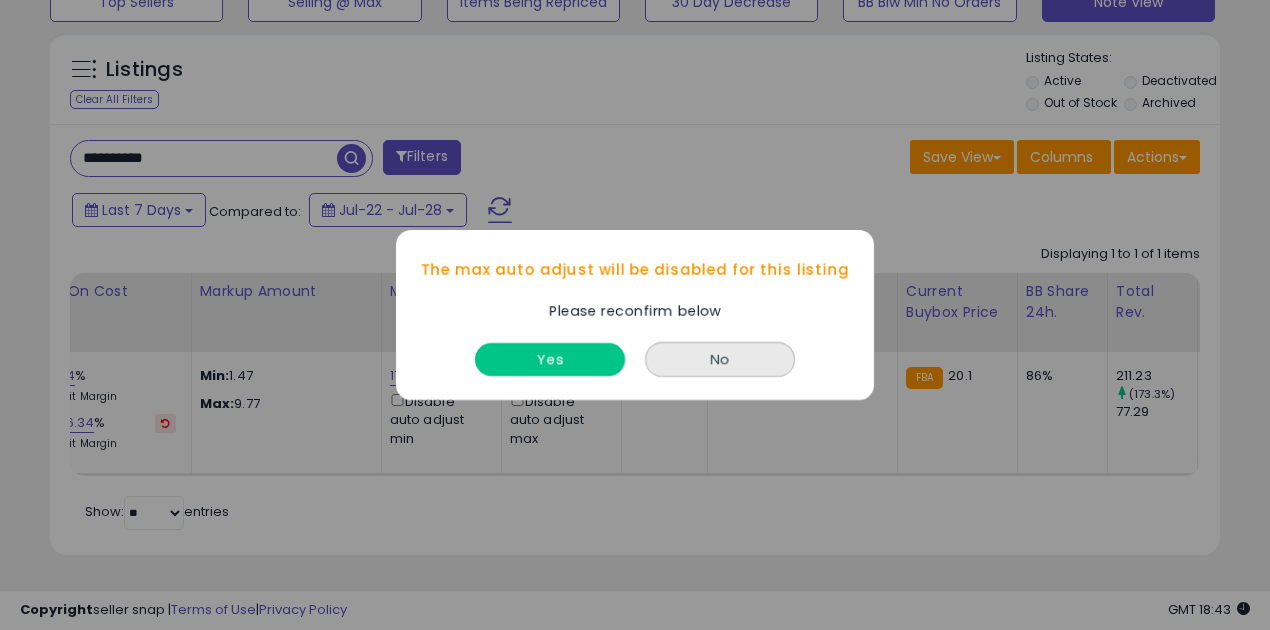 click on "Yes" at bounding box center [550, 359] 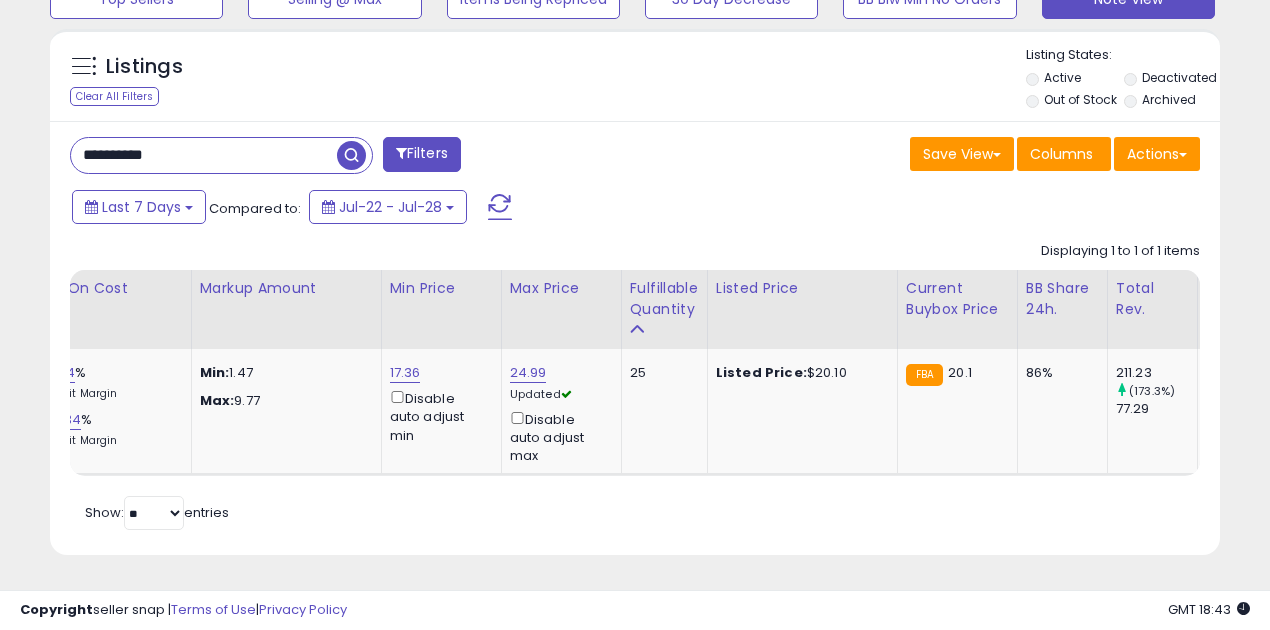 scroll, scrollTop: 0, scrollLeft: 410, axis: horizontal 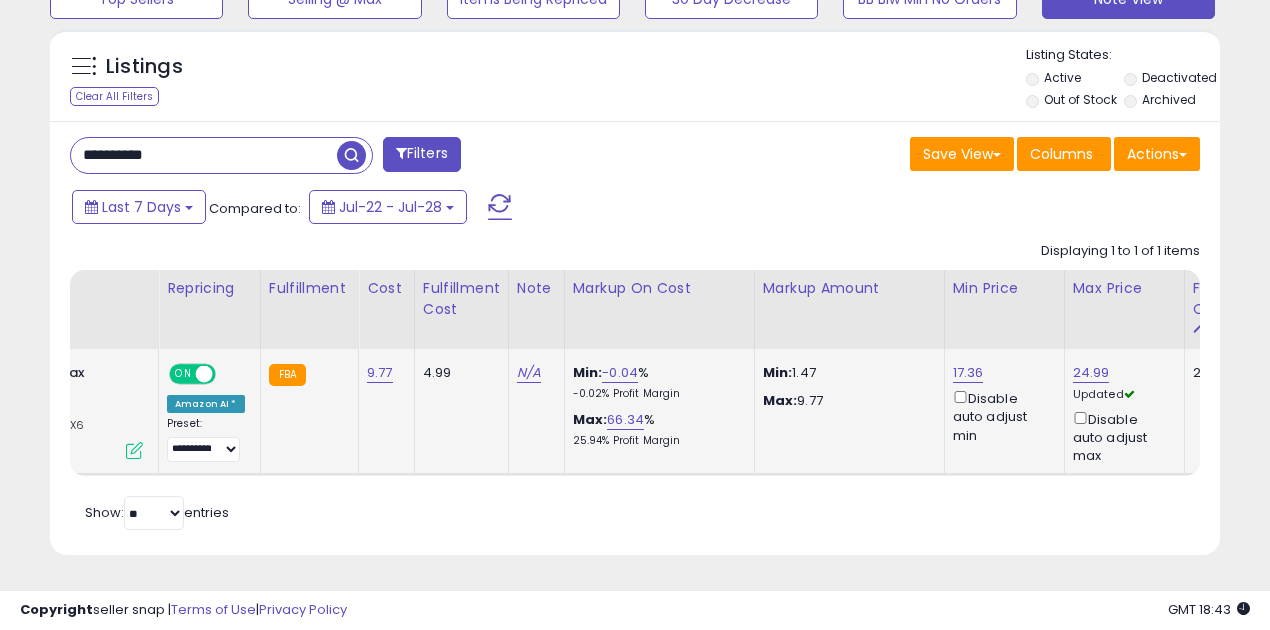 click at bounding box center (204, 374) 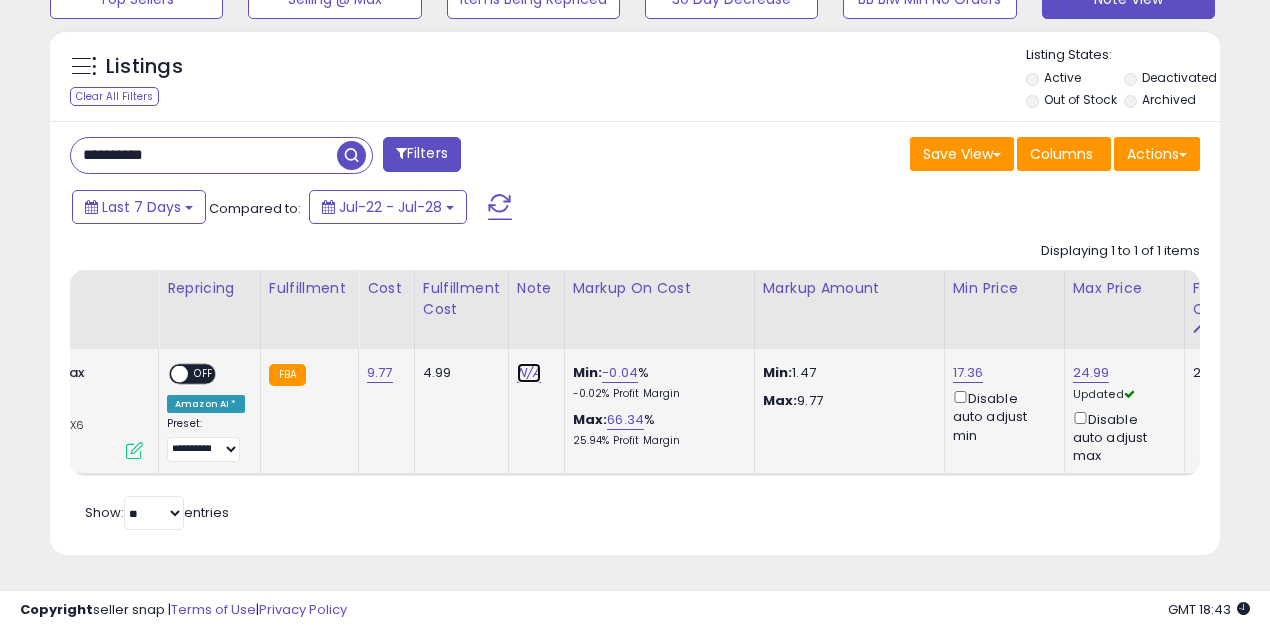 click on "N/A" at bounding box center (529, 373) 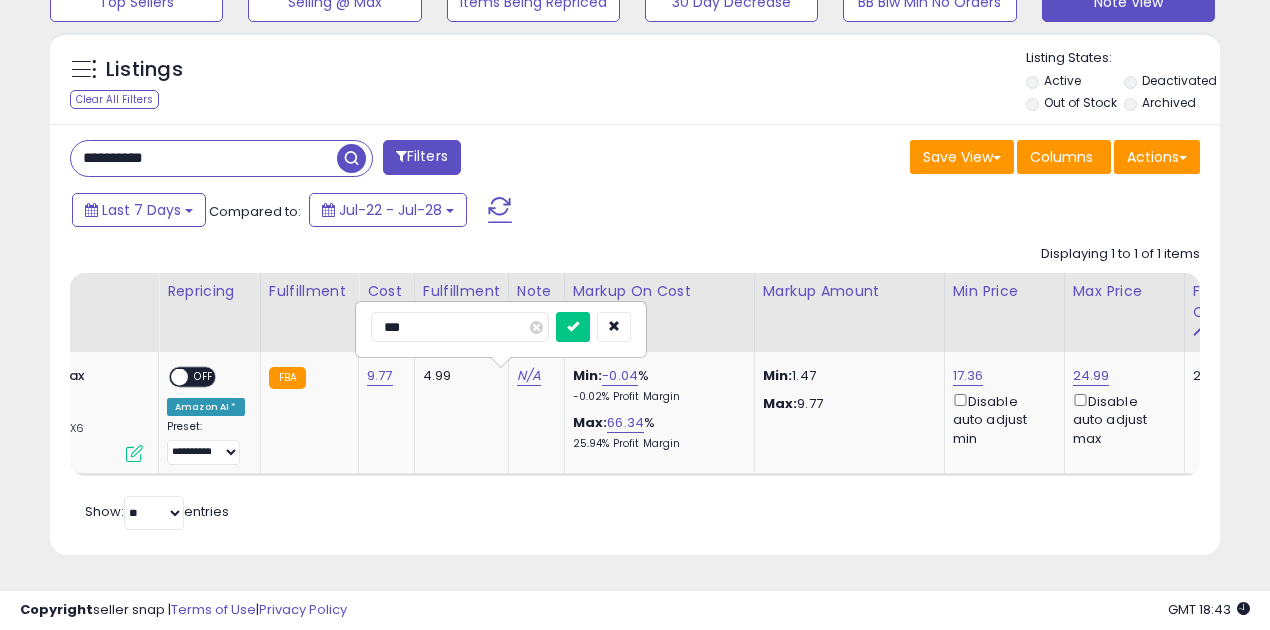 type on "****" 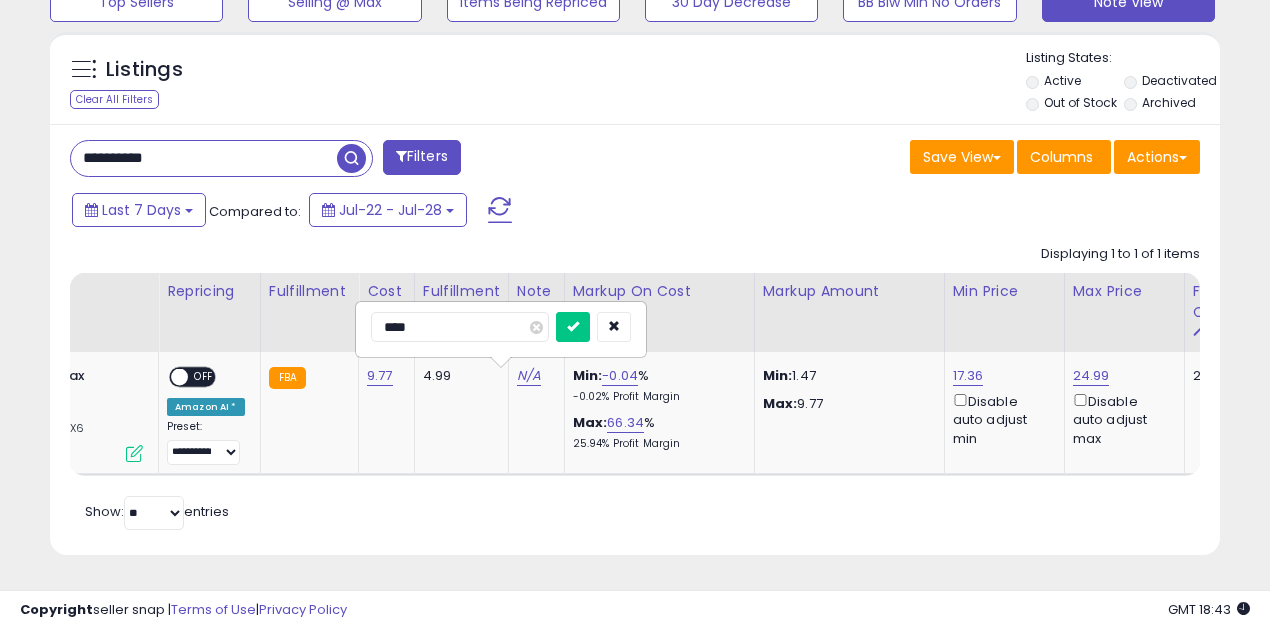 click at bounding box center (573, 327) 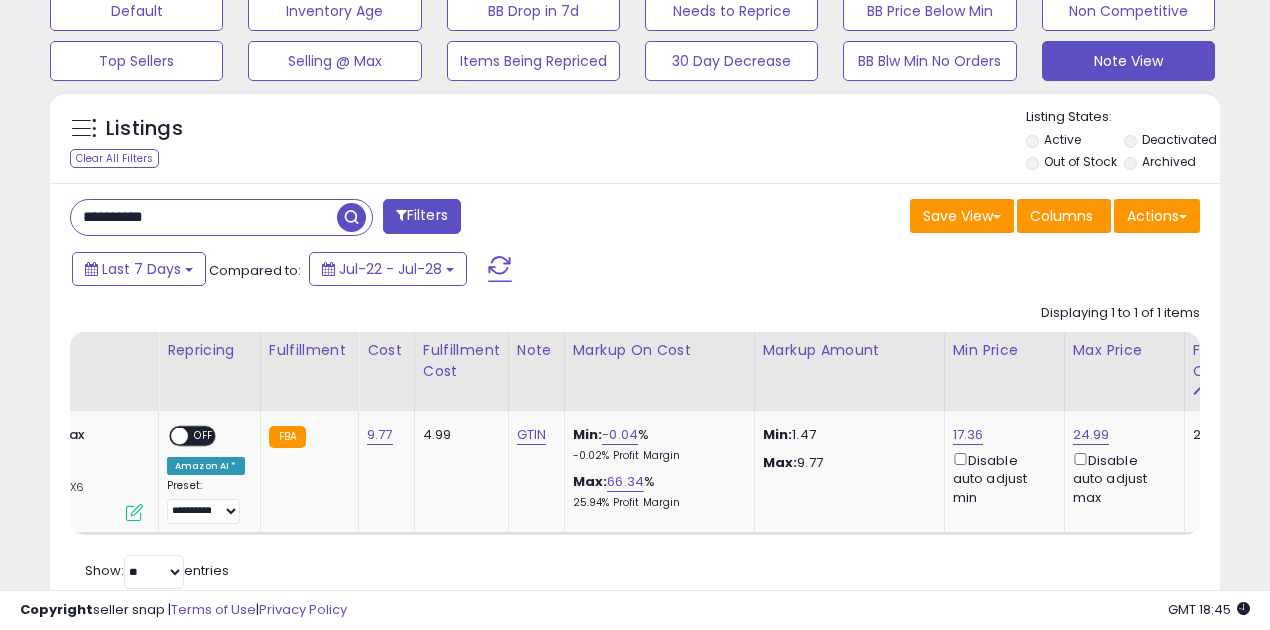 scroll, scrollTop: 638, scrollLeft: 0, axis: vertical 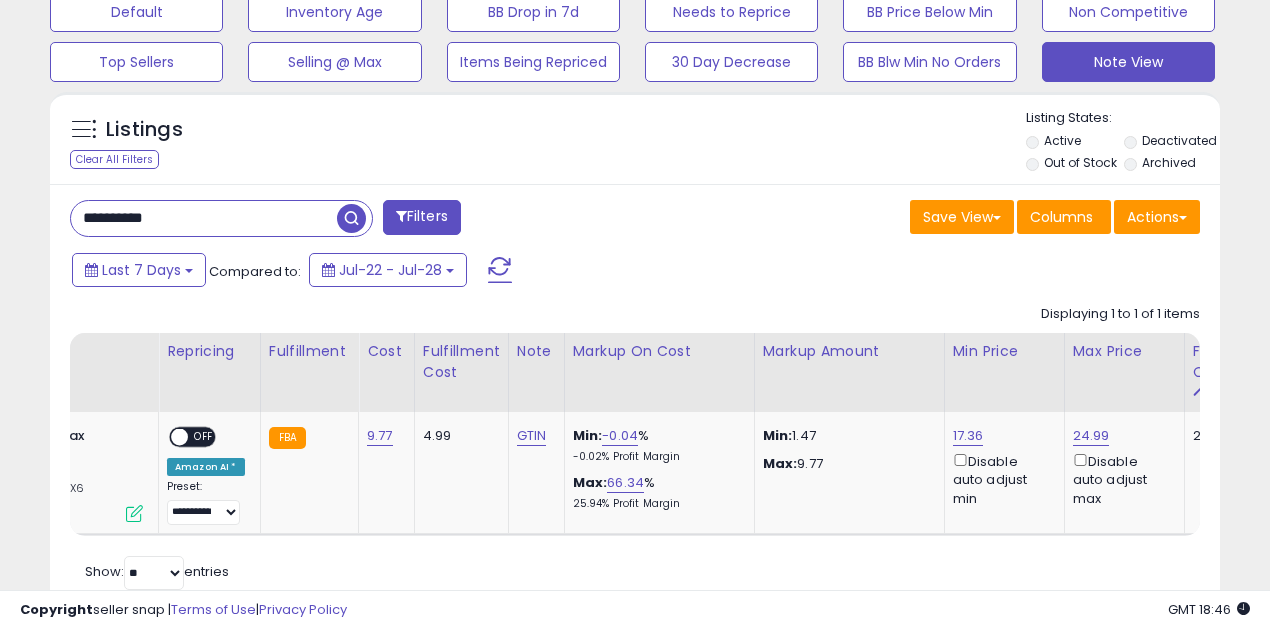click on "**********" at bounding box center (204, 218) 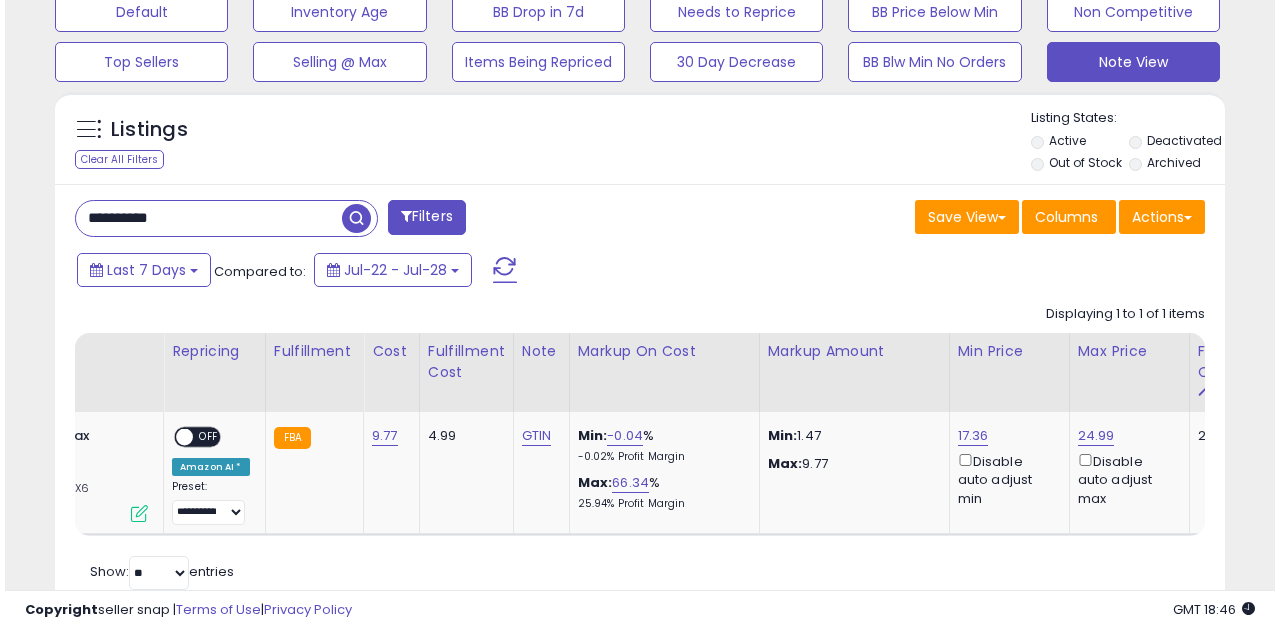 scroll, scrollTop: 583, scrollLeft: 0, axis: vertical 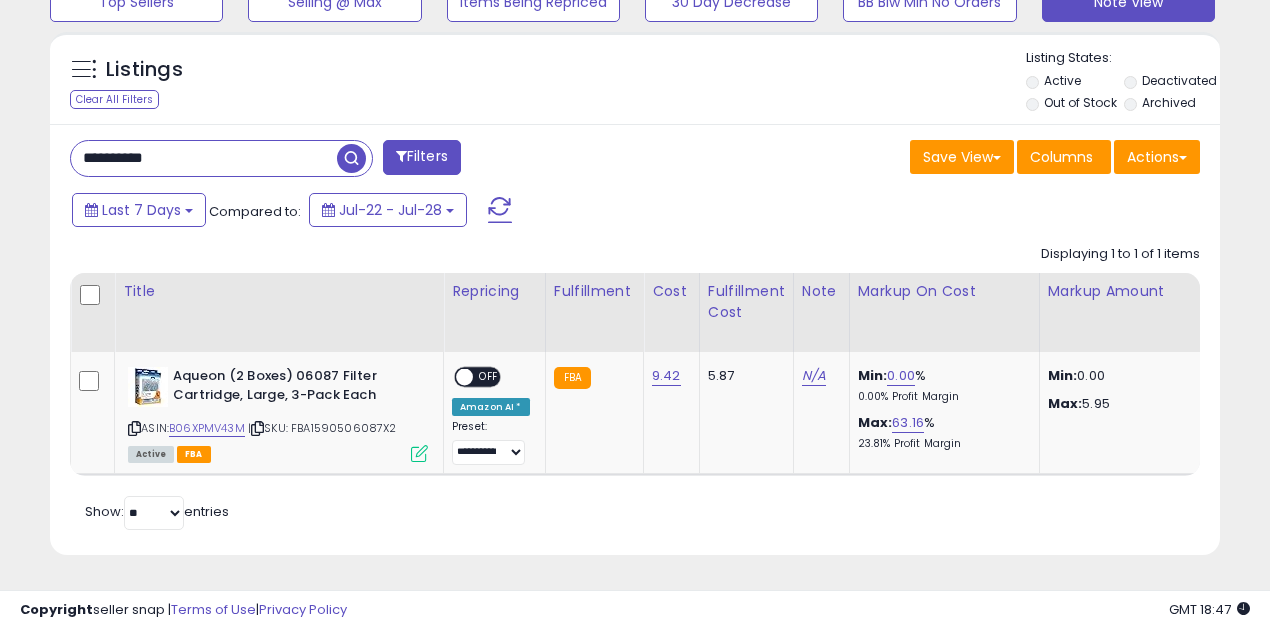 click on "**********" at bounding box center (204, 158) 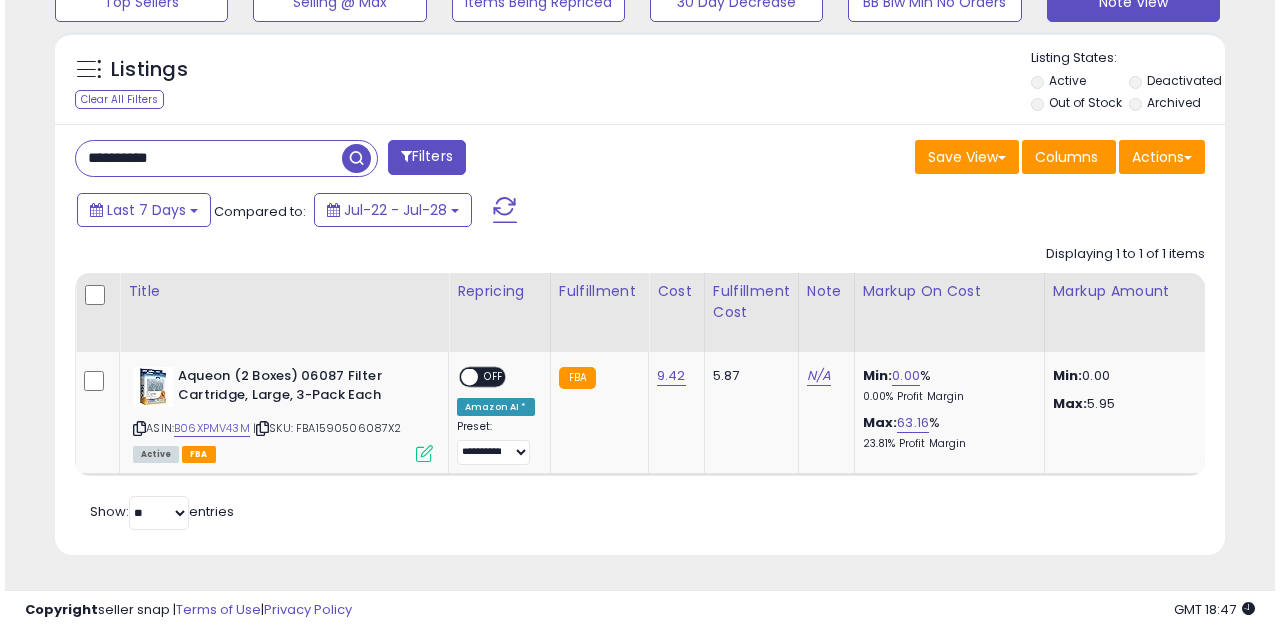 scroll, scrollTop: 583, scrollLeft: 0, axis: vertical 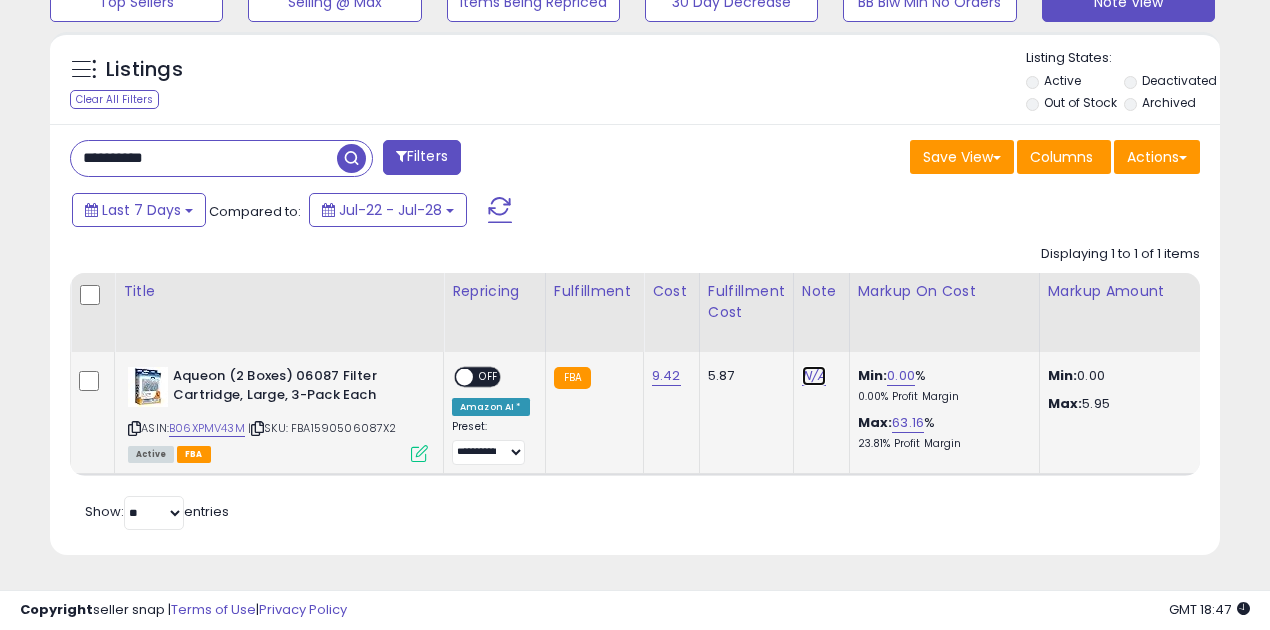 click on "N/A" at bounding box center [814, 376] 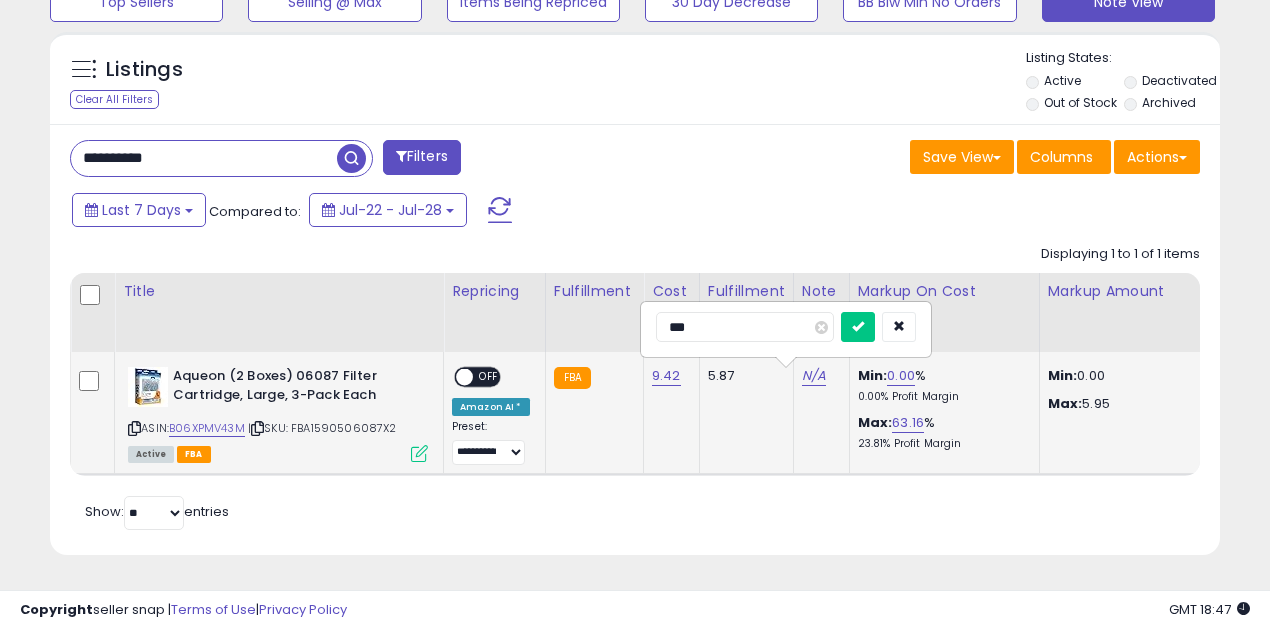 type on "****" 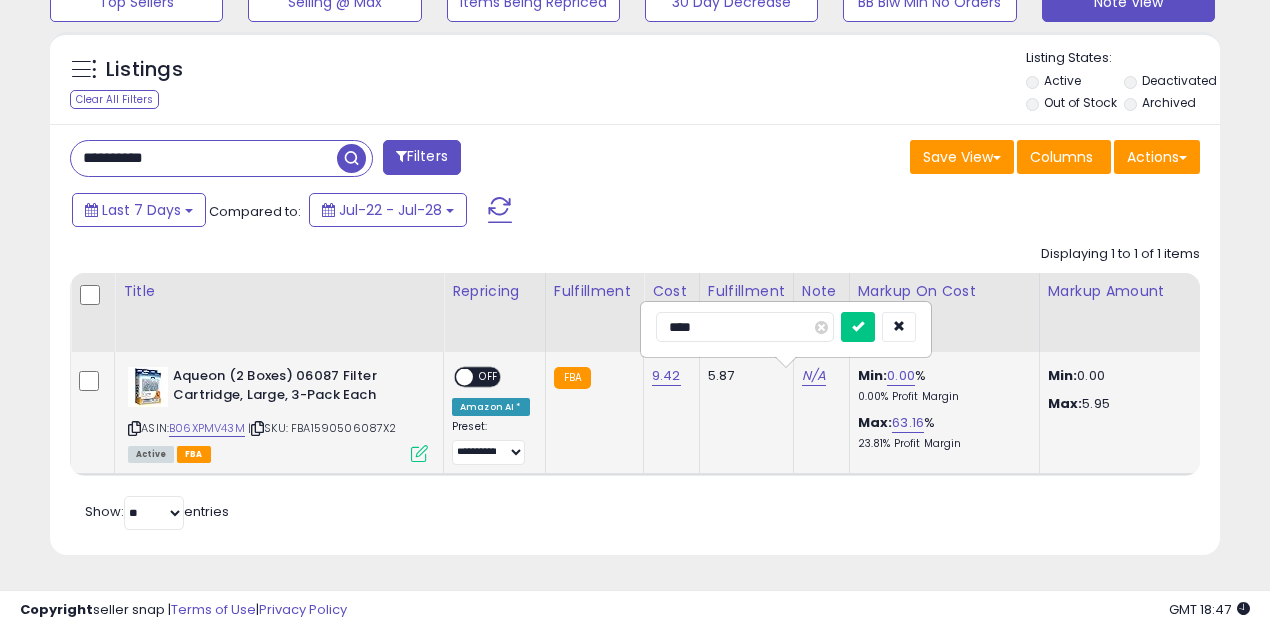 click at bounding box center (858, 327) 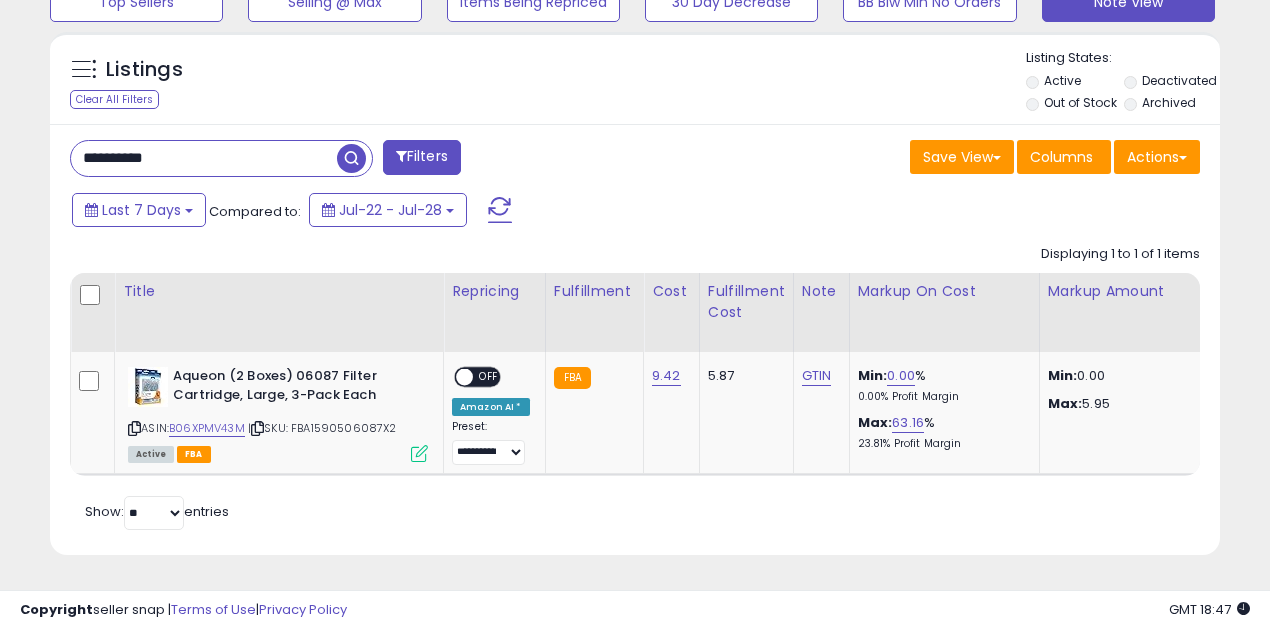 click on "**********" at bounding box center [204, 158] 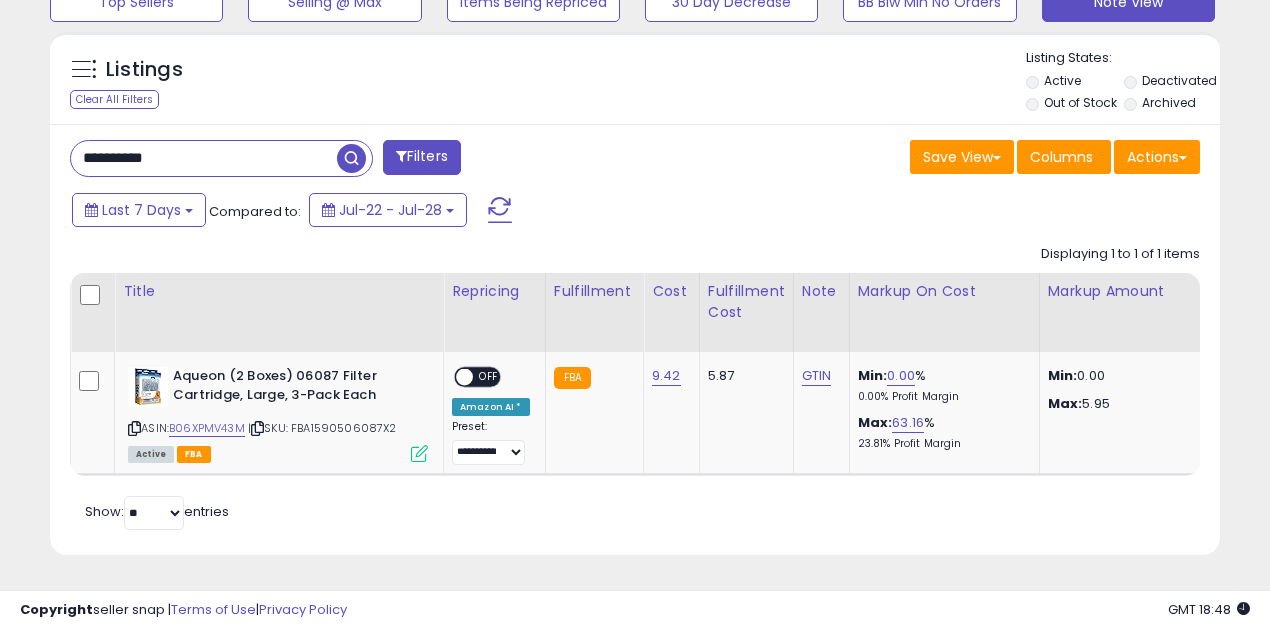 click at bounding box center [351, 158] 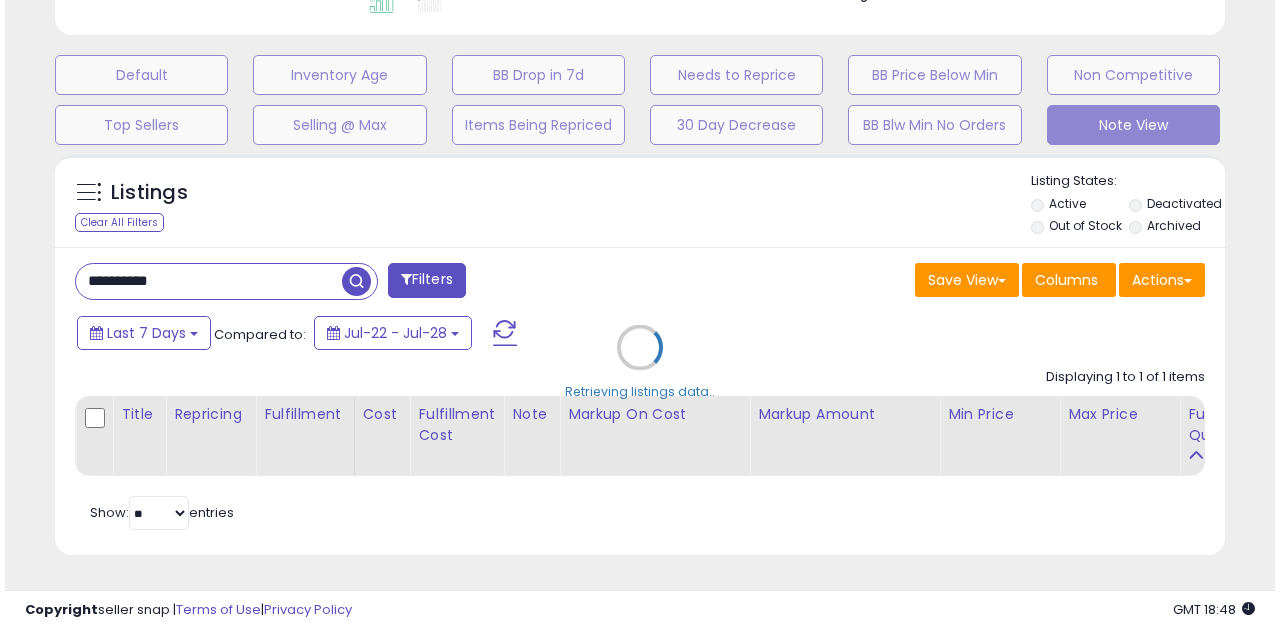 scroll, scrollTop: 583, scrollLeft: 0, axis: vertical 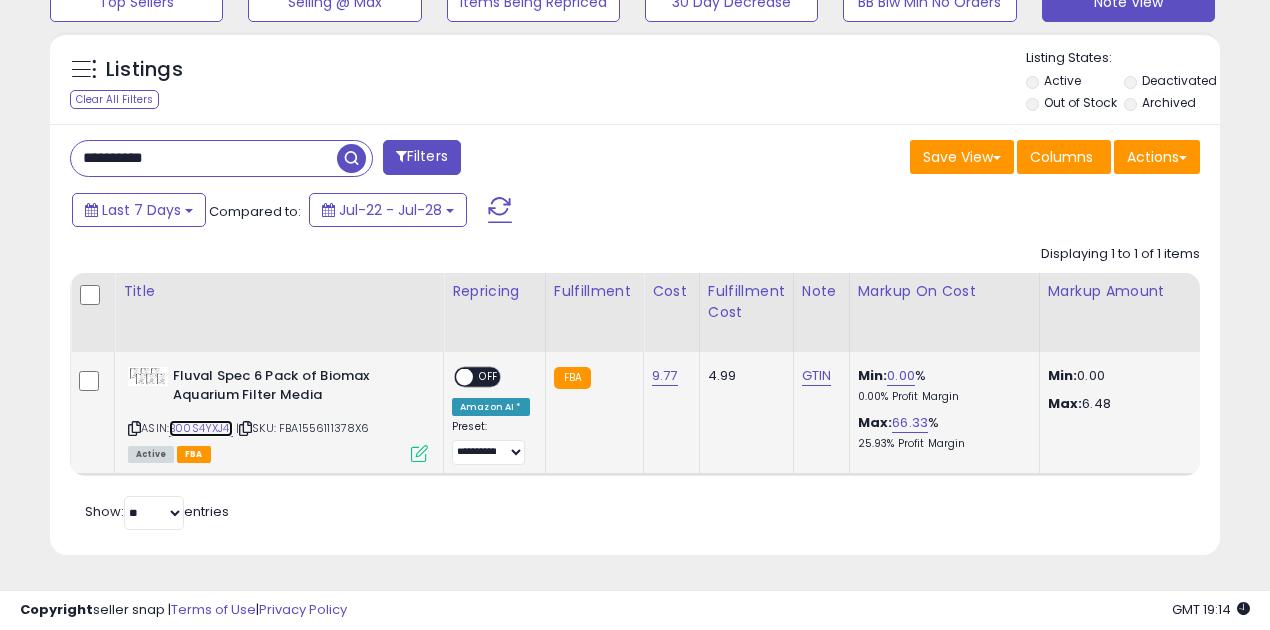 click on "B00S4YXJ4I" at bounding box center (201, 428) 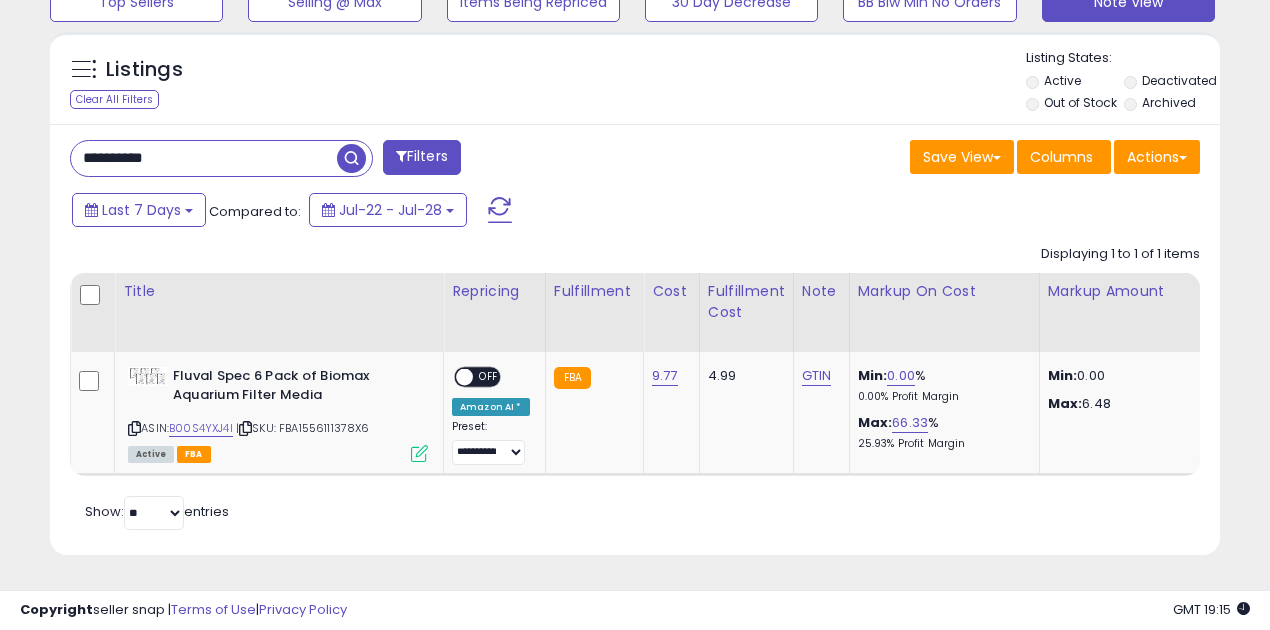 click on "**********" at bounding box center [204, 158] 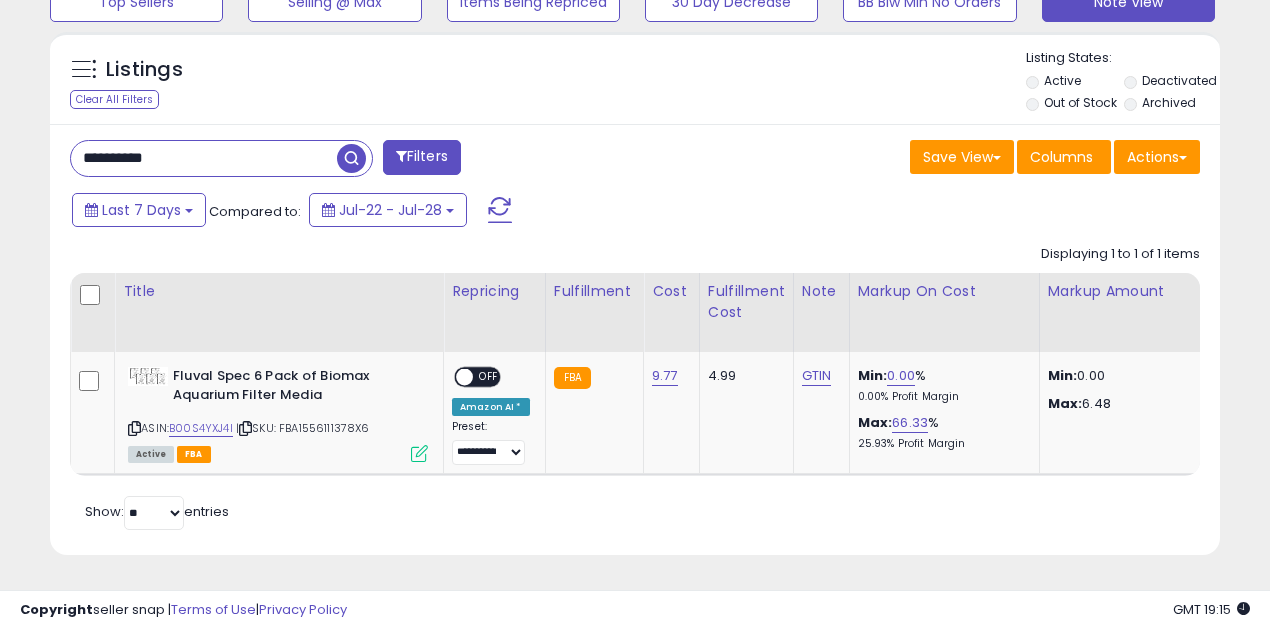 paste 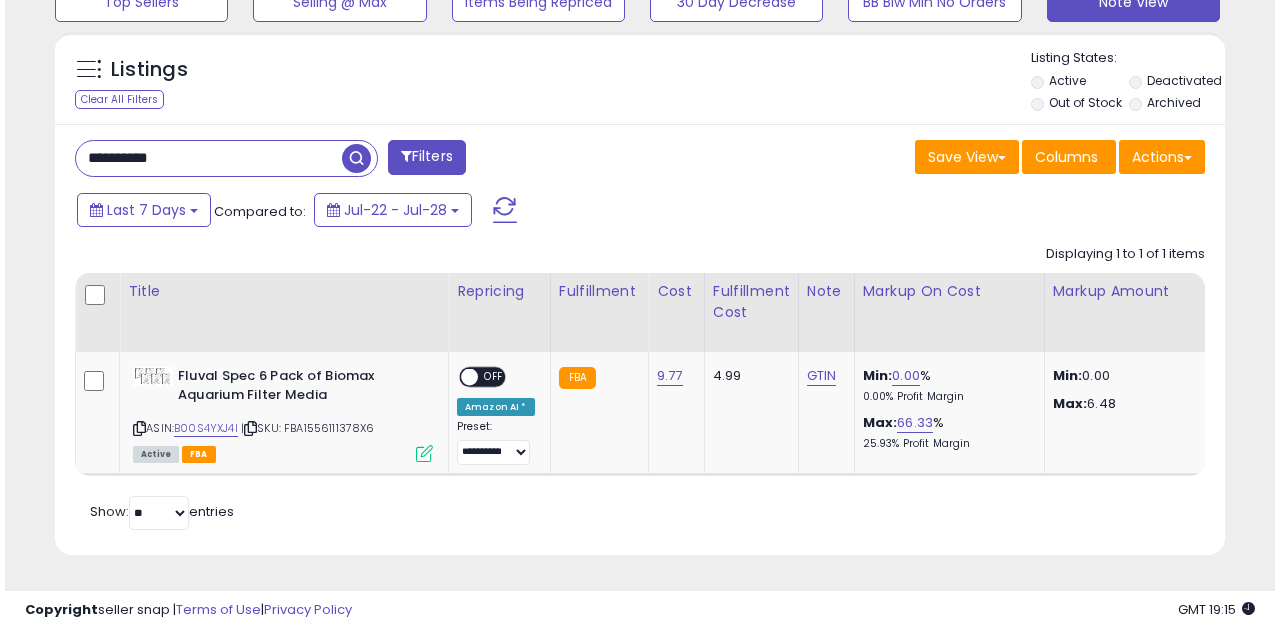 scroll, scrollTop: 583, scrollLeft: 0, axis: vertical 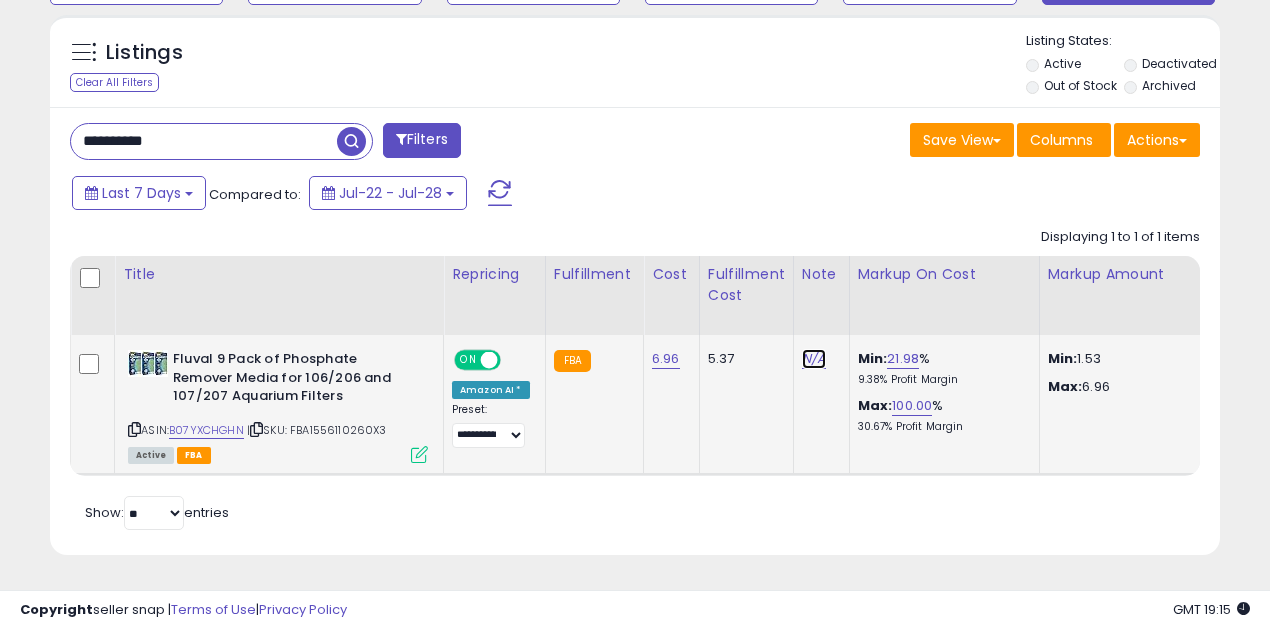 click on "N/A" at bounding box center (814, 359) 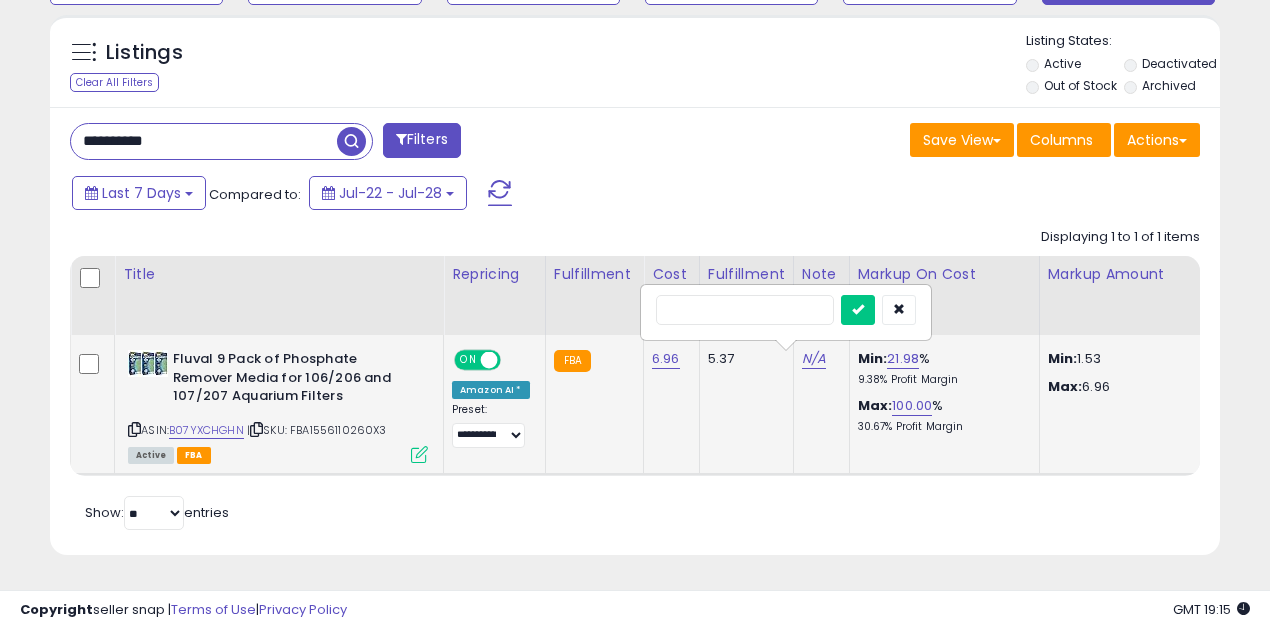 click at bounding box center (745, 310) 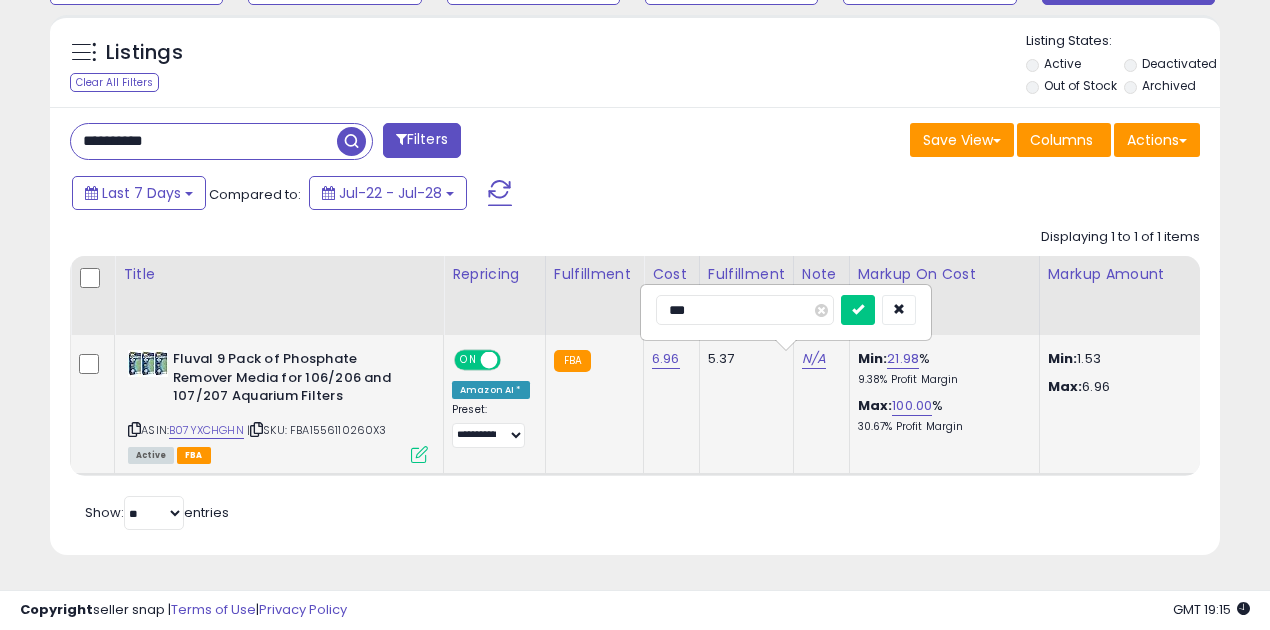 type on "****" 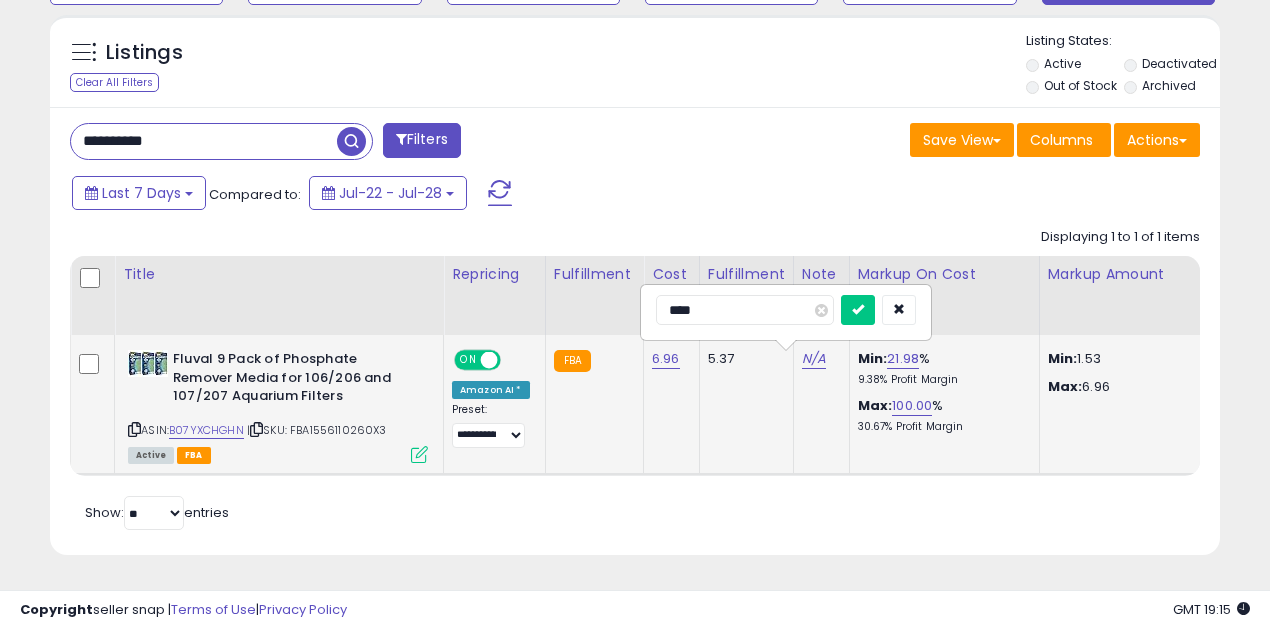 click at bounding box center [858, 310] 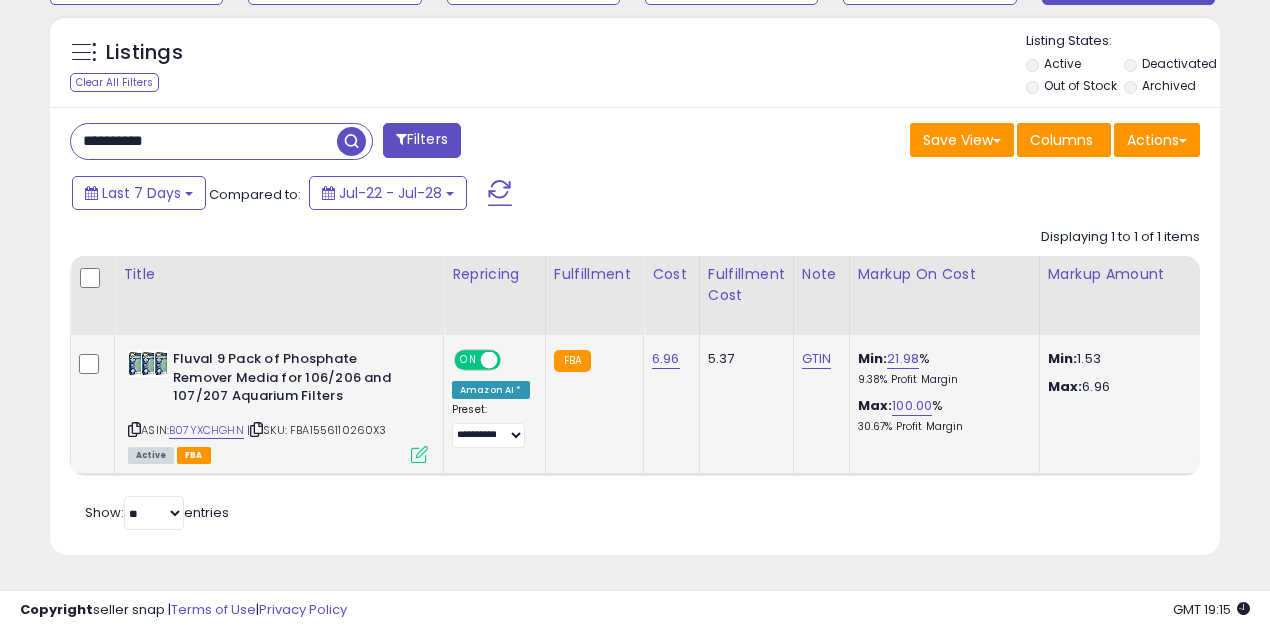 click at bounding box center (489, 360) 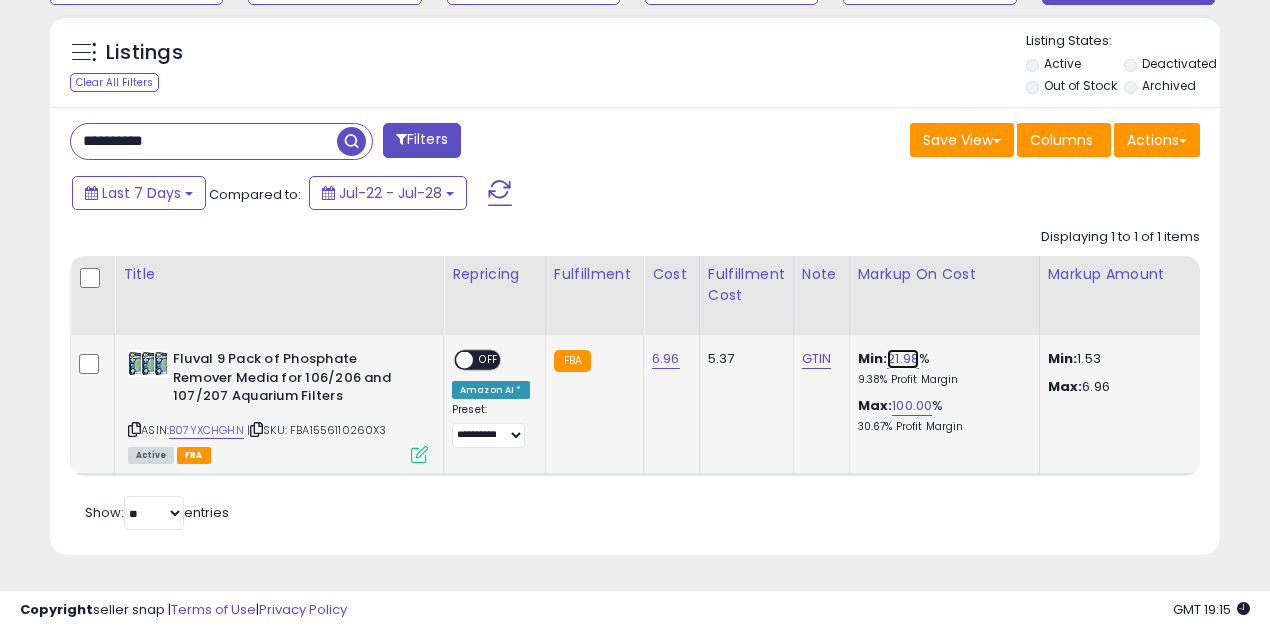 click on "21.98" at bounding box center [903, 359] 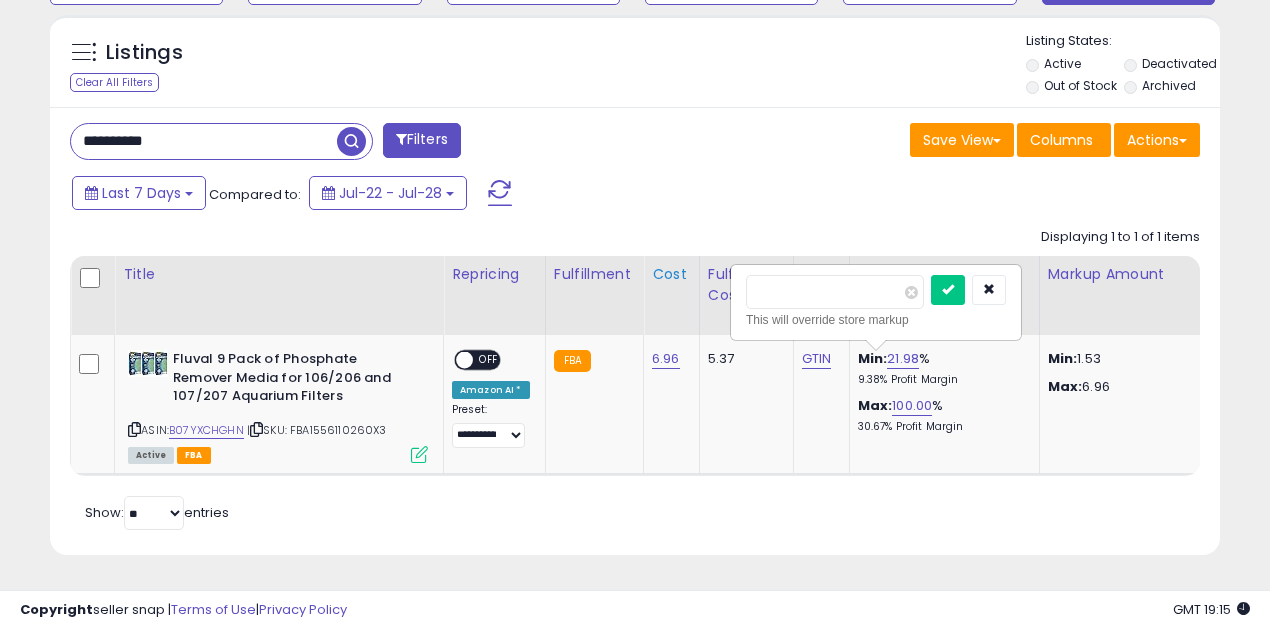 drag, startPoint x: 804, startPoint y: 282, endPoint x: 675, endPoint y: 278, distance: 129.062 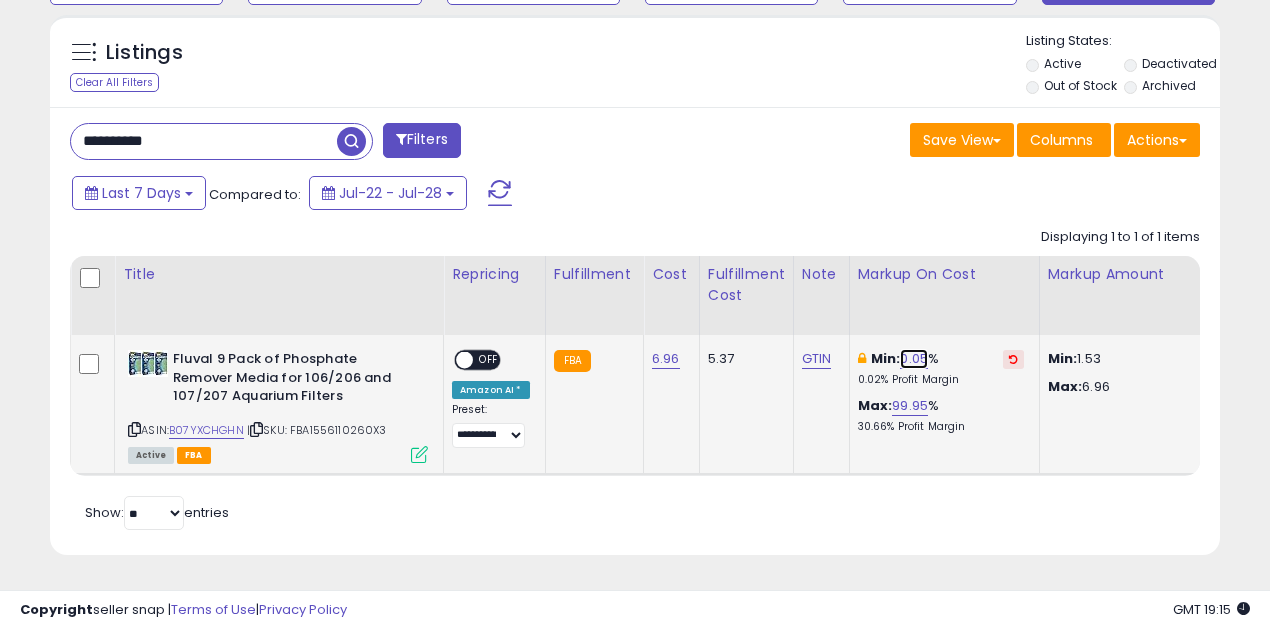 click on "0.05" at bounding box center [914, 359] 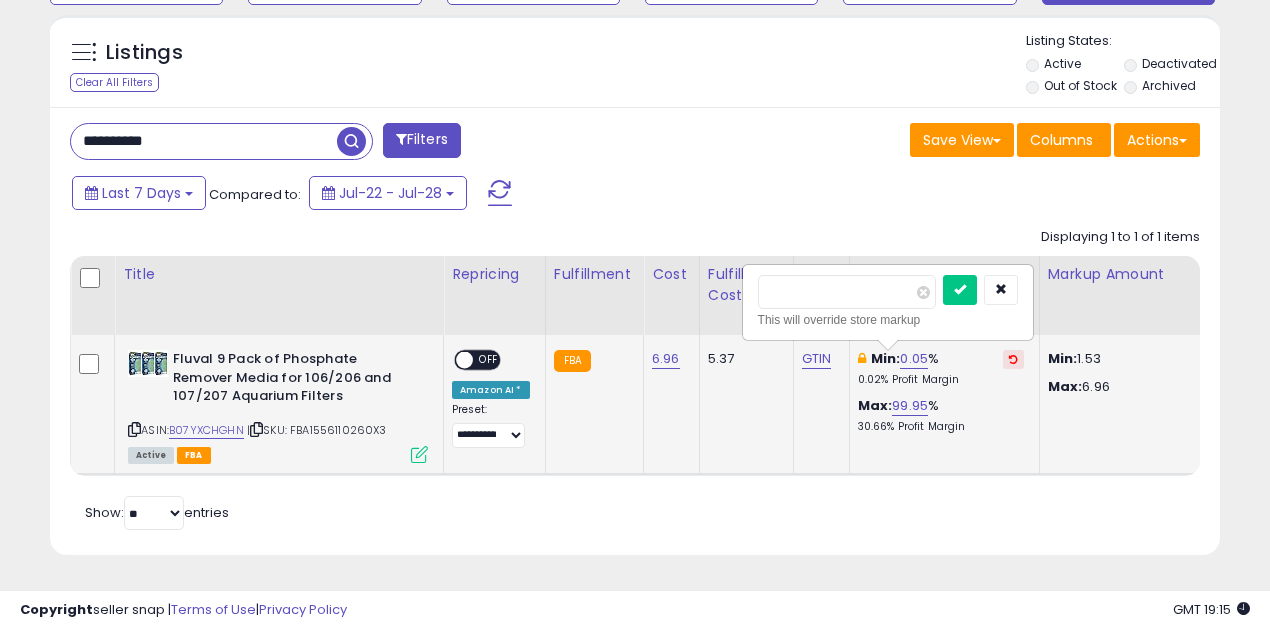 click on "****" at bounding box center (847, 292) 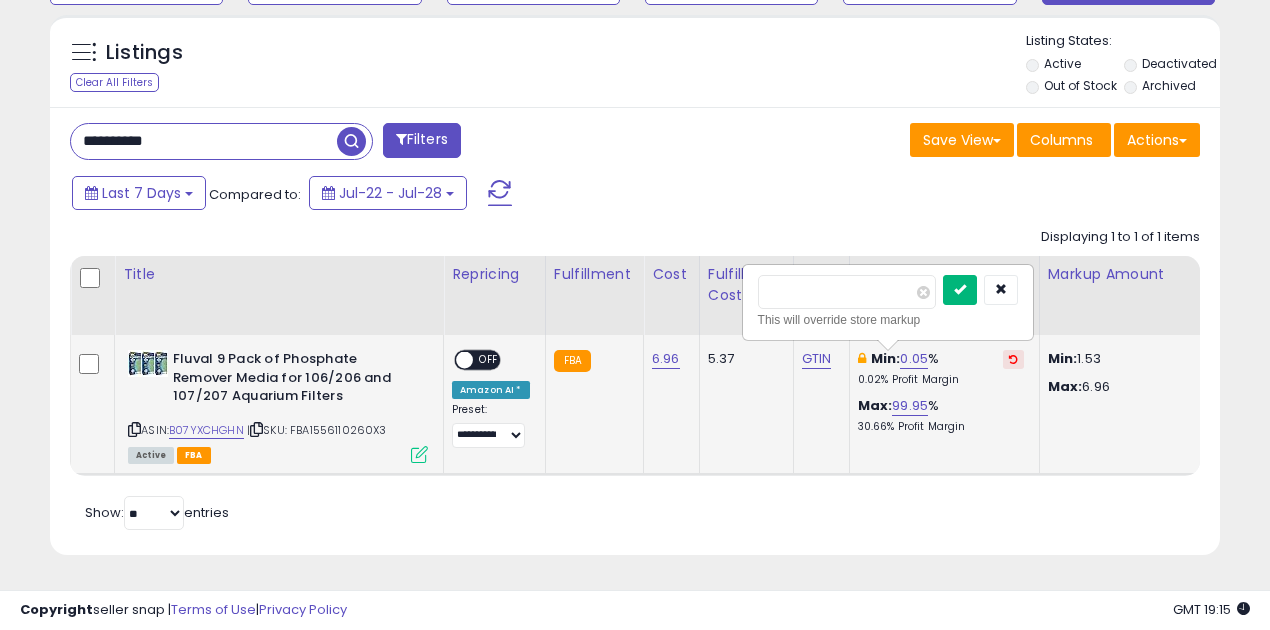 drag, startPoint x: 982, startPoint y: 278, endPoint x: 971, endPoint y: 290, distance: 16.27882 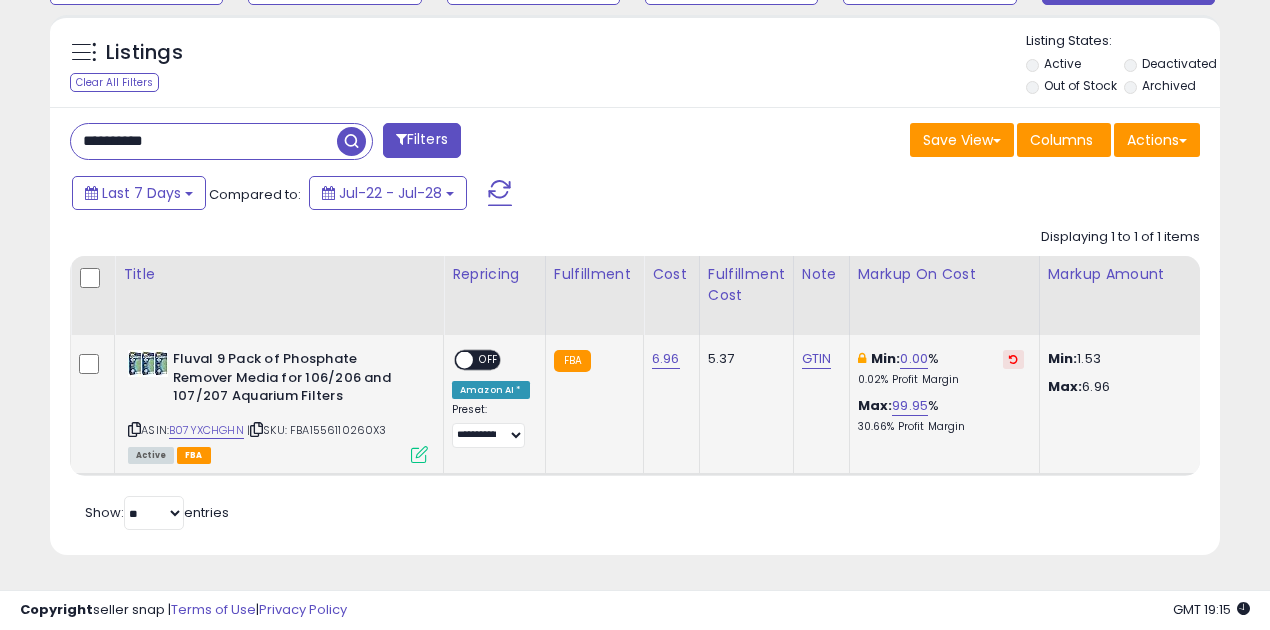 scroll, scrollTop: 0, scrollLeft: 202, axis: horizontal 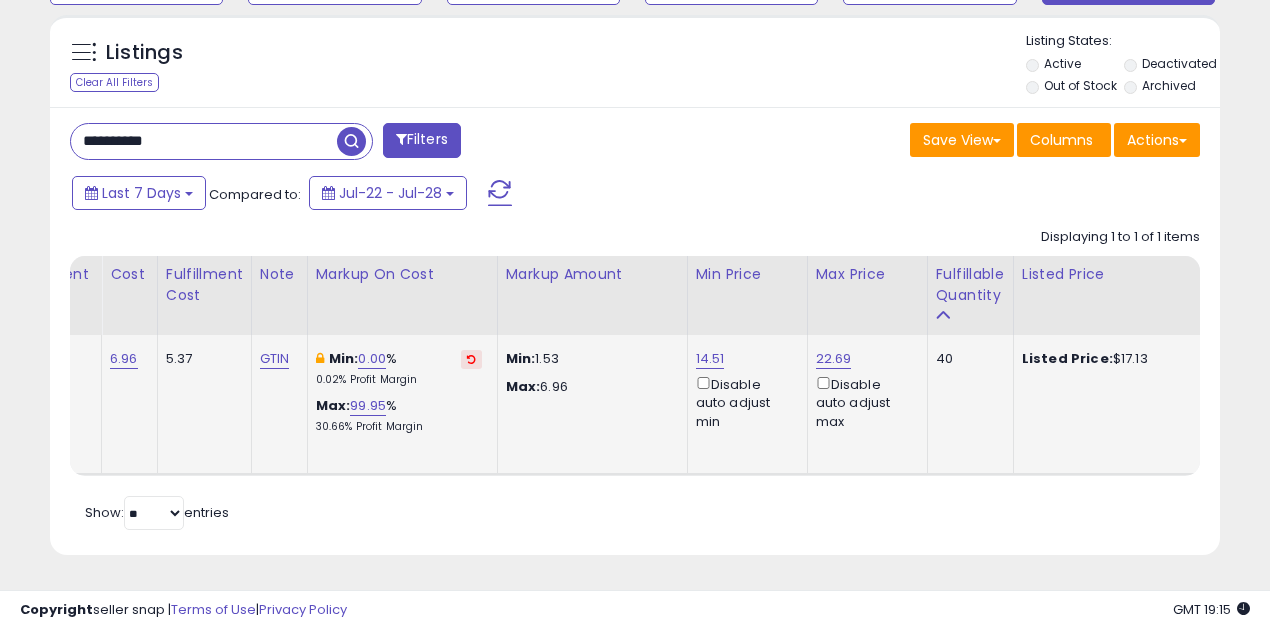 click on "22.69  Disable auto adjust max" 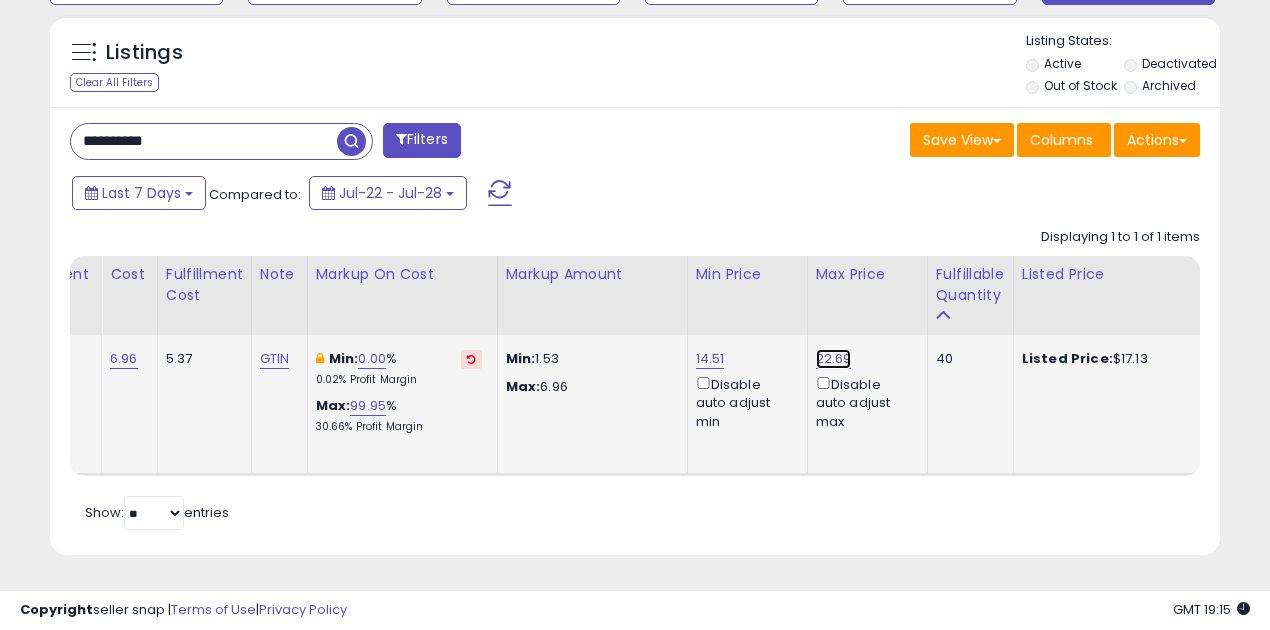 click on "22.69" at bounding box center (834, 359) 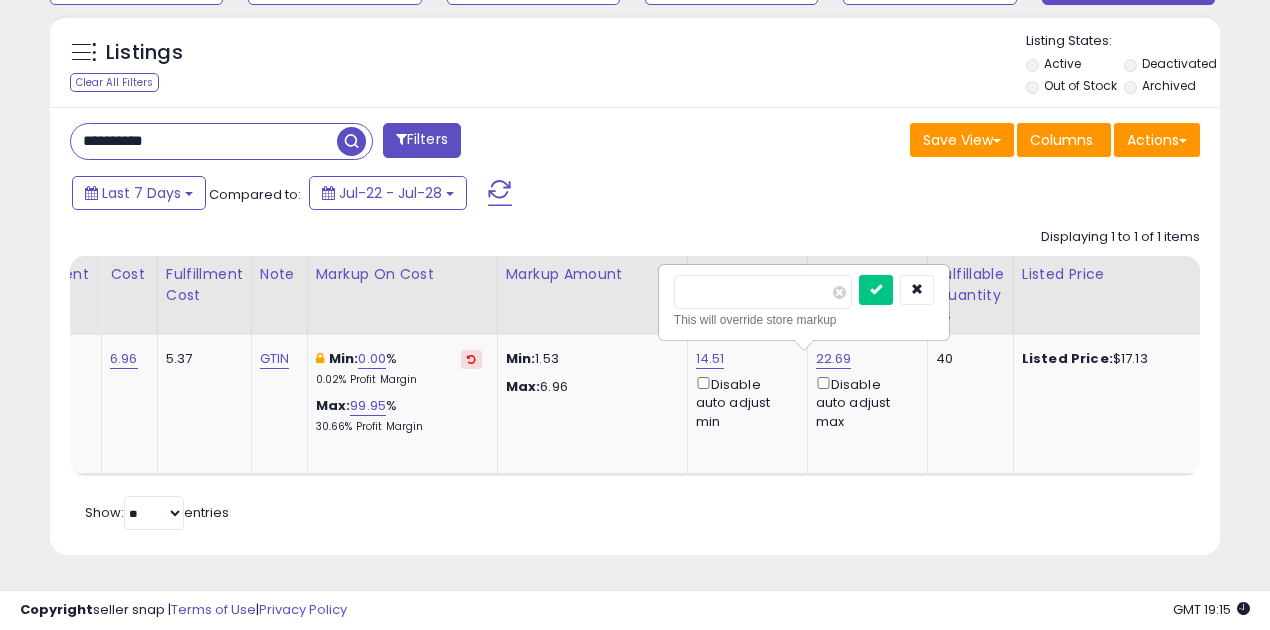 drag, startPoint x: 748, startPoint y: 280, endPoint x: 647, endPoint y: 278, distance: 101.0198 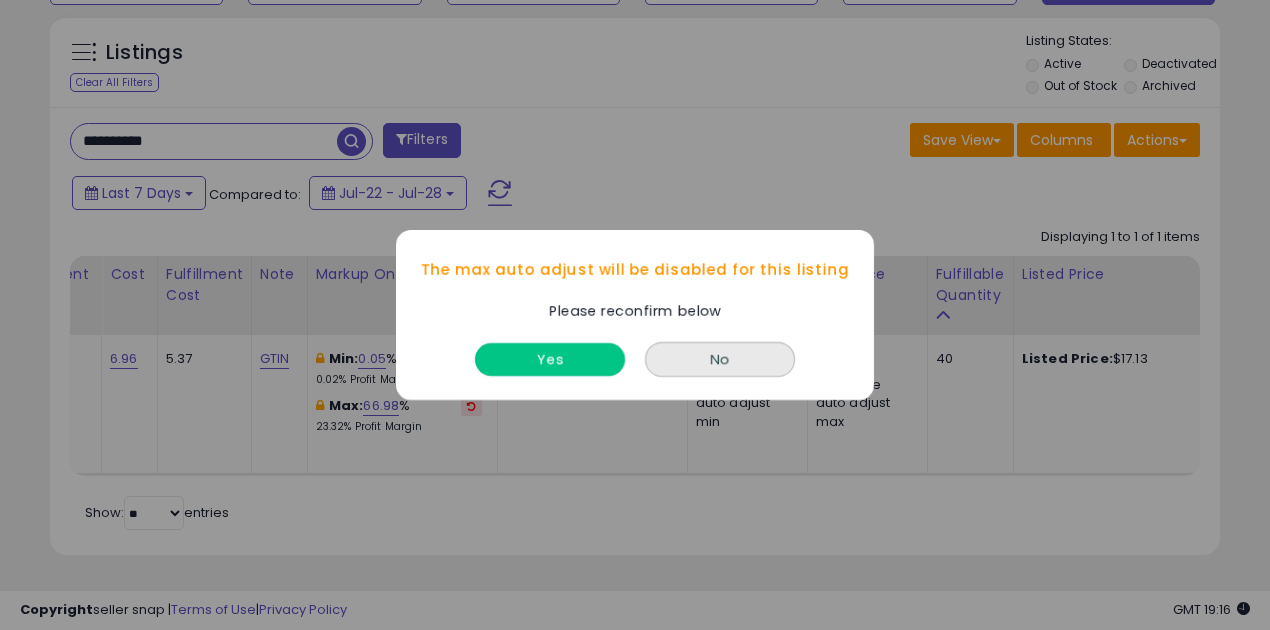 click on "Yes" at bounding box center (550, 359) 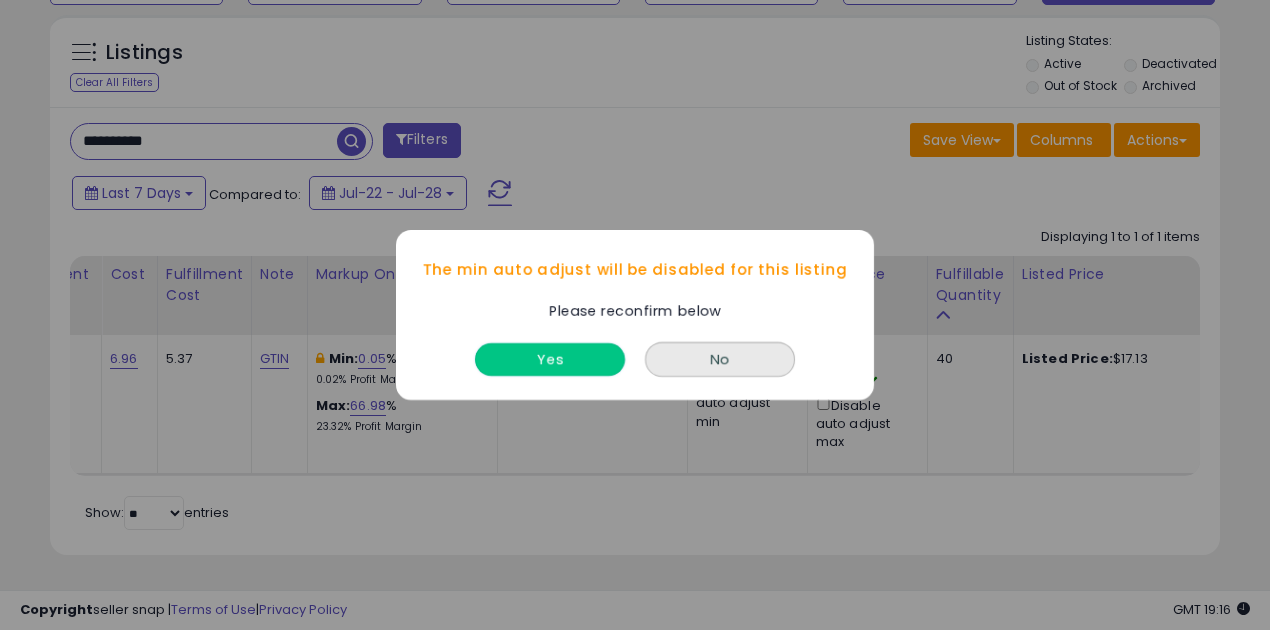 click on "Yes" at bounding box center (550, 359) 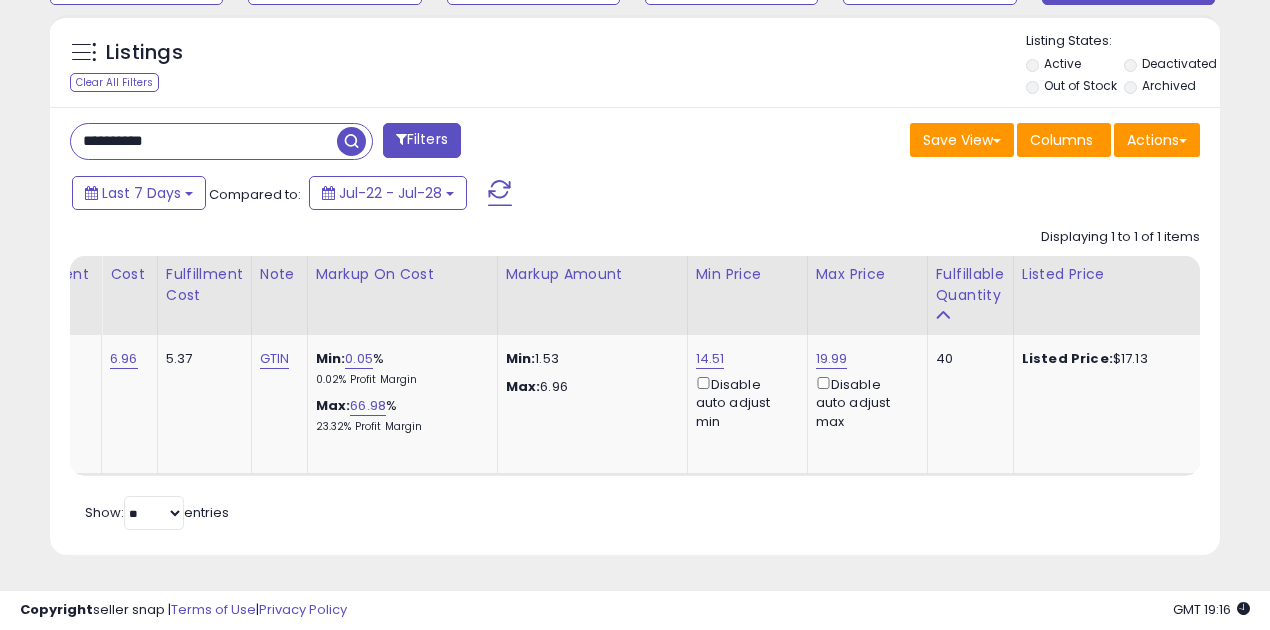 click on "**********" at bounding box center [204, 141] 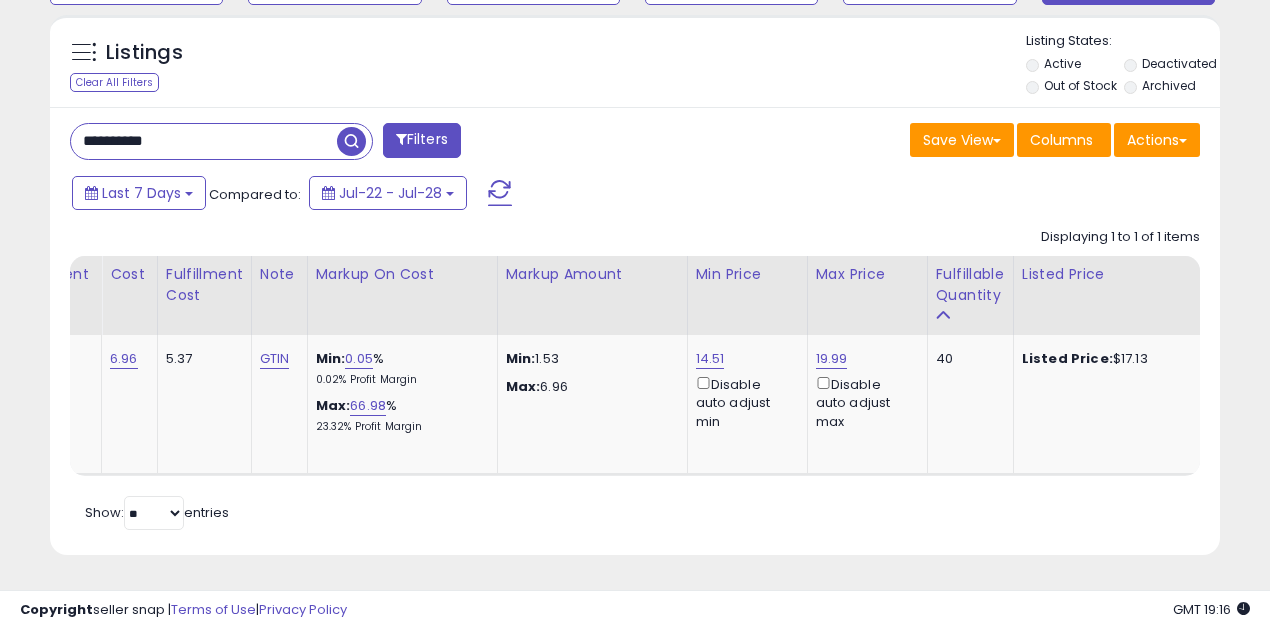 paste 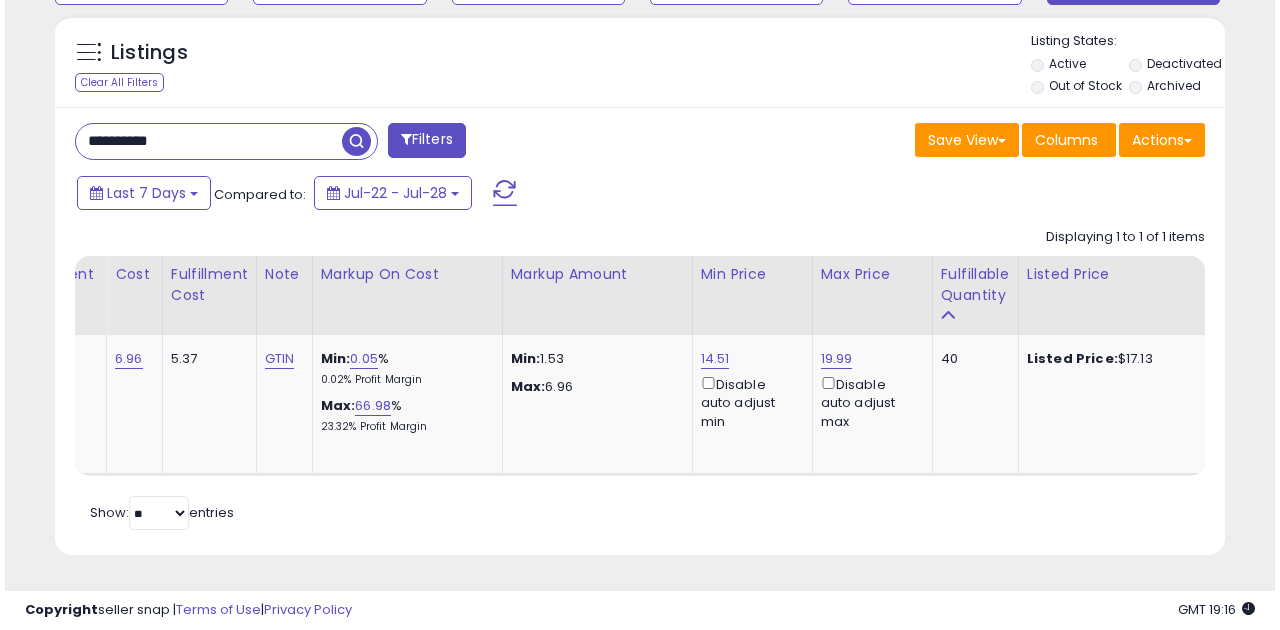 scroll, scrollTop: 583, scrollLeft: 0, axis: vertical 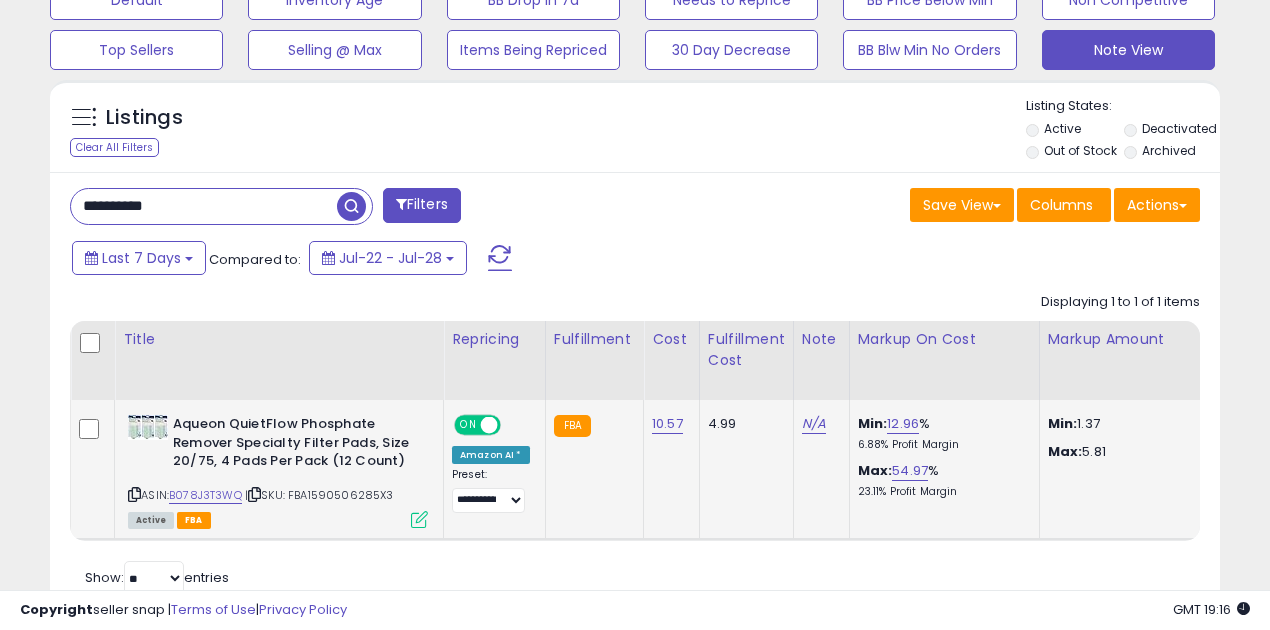 click at bounding box center [489, 425] 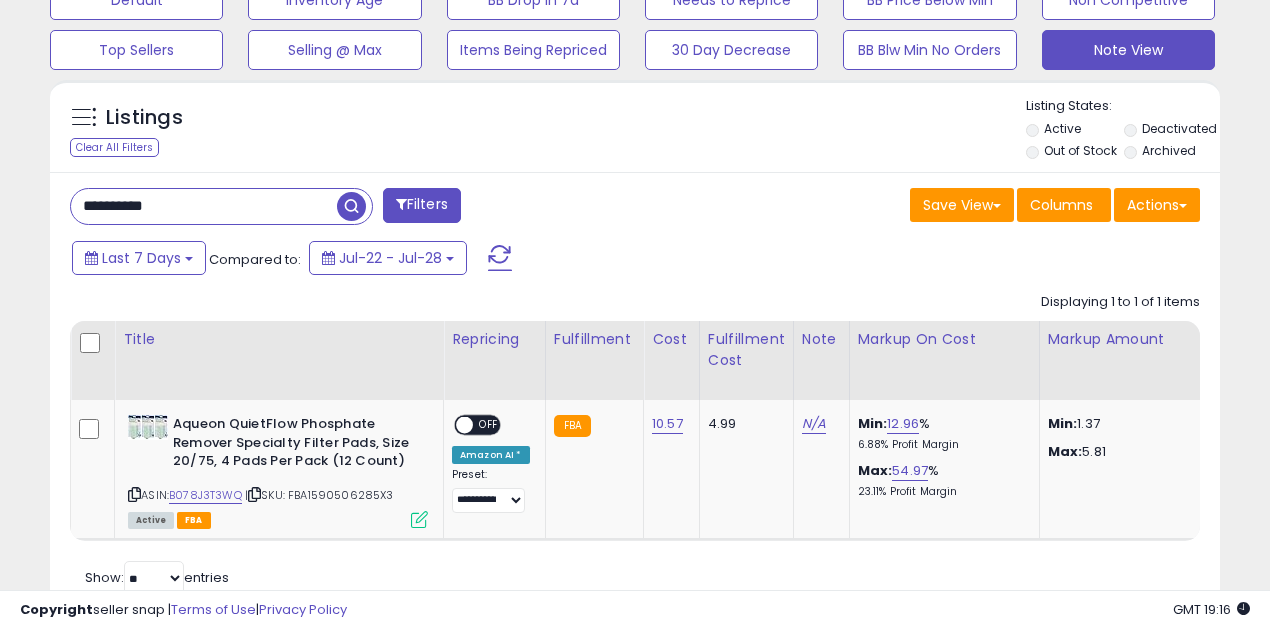 scroll, scrollTop: 0, scrollLeft: 253, axis: horizontal 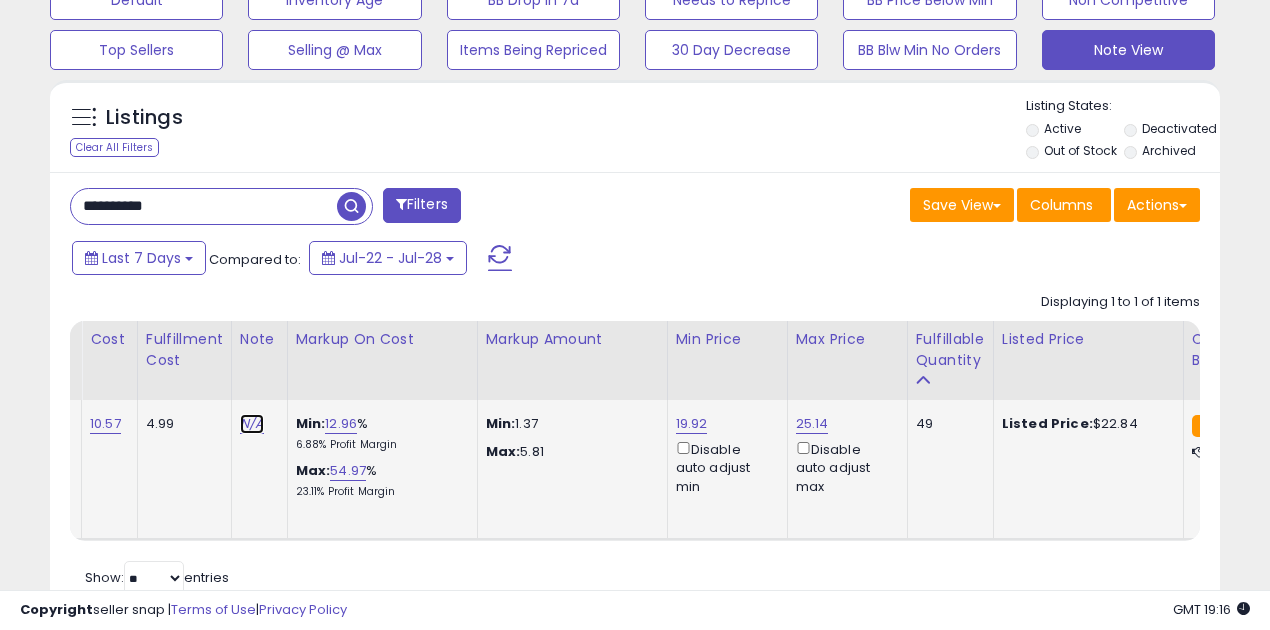 click on "N/A" at bounding box center (252, 424) 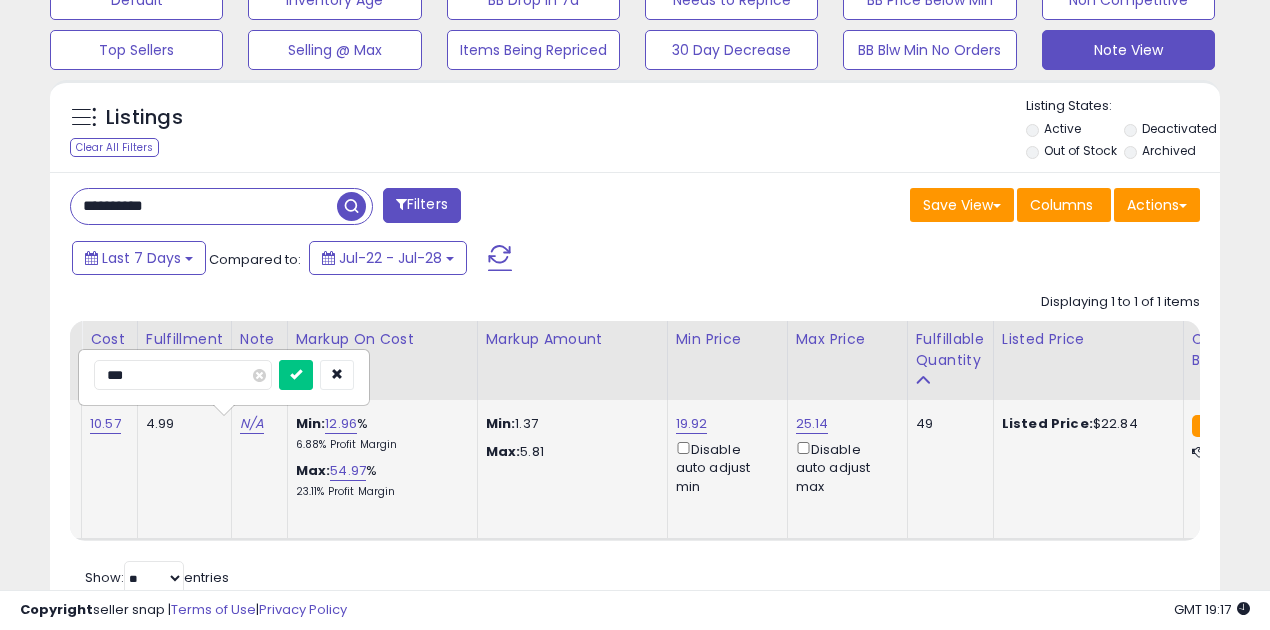 type on "****" 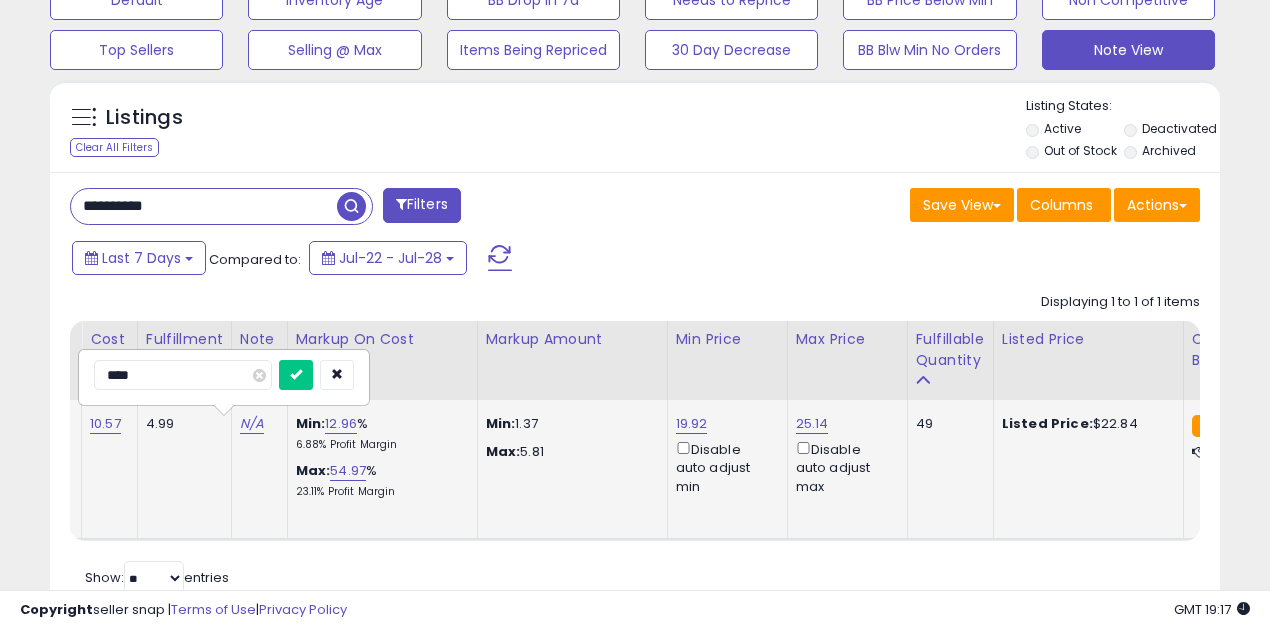click at bounding box center [296, 375] 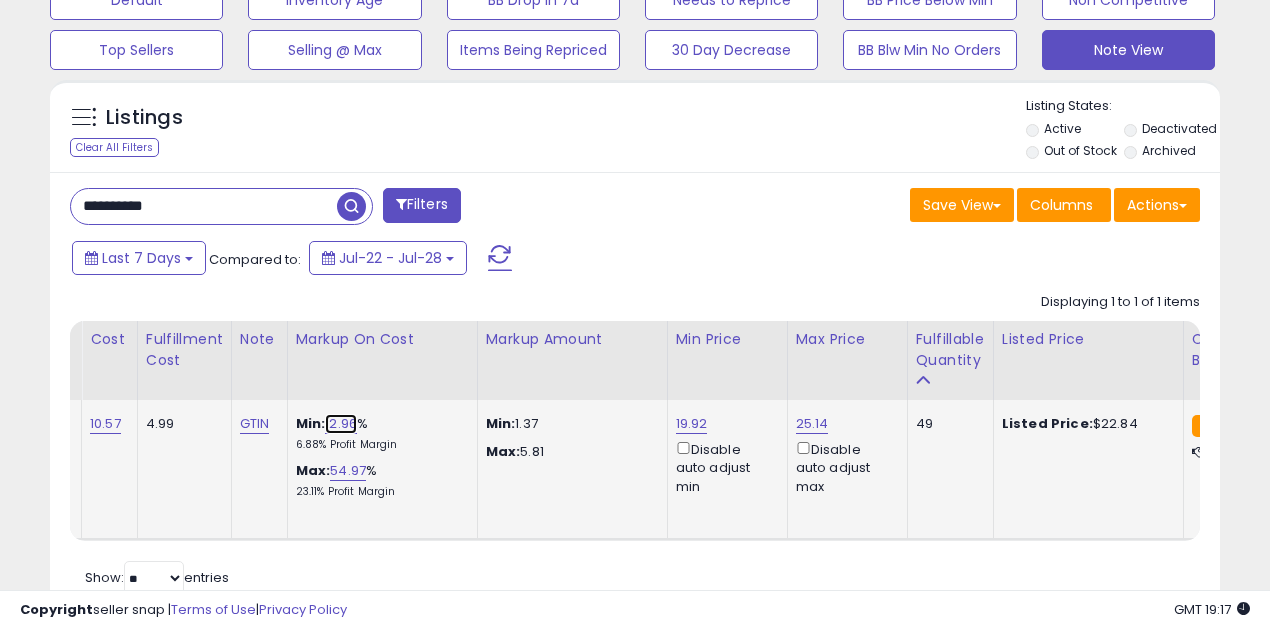 click on "12.96" at bounding box center (341, 424) 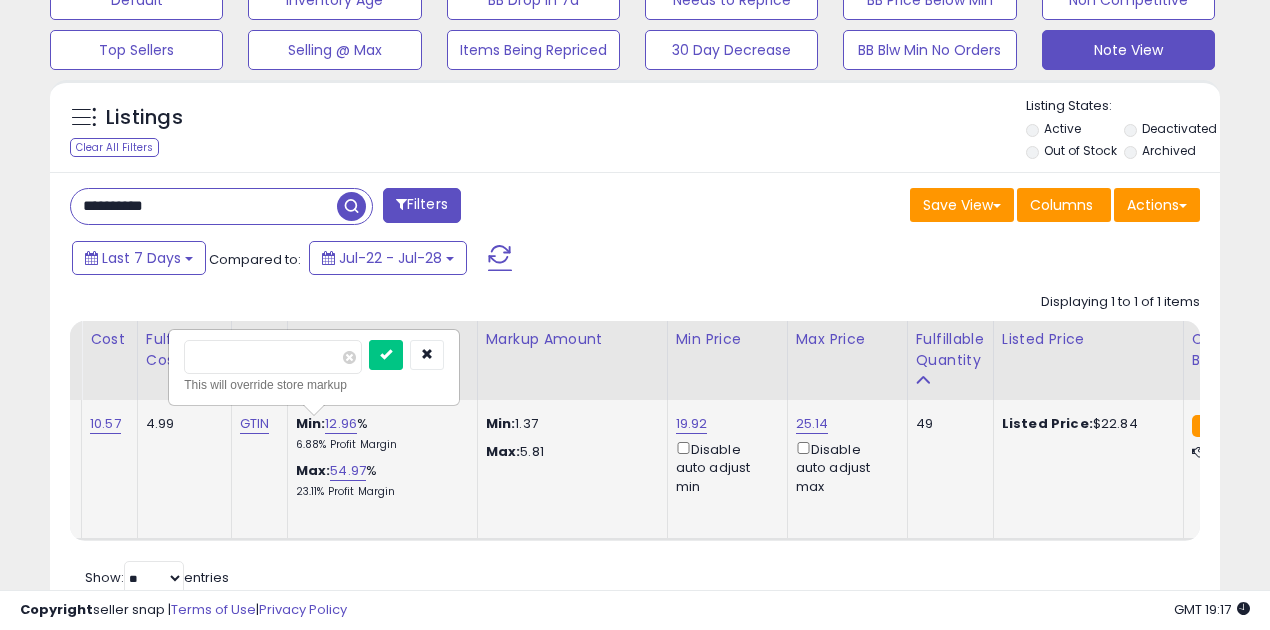 drag, startPoint x: 272, startPoint y: 354, endPoint x: 172, endPoint y: 365, distance: 100.60318 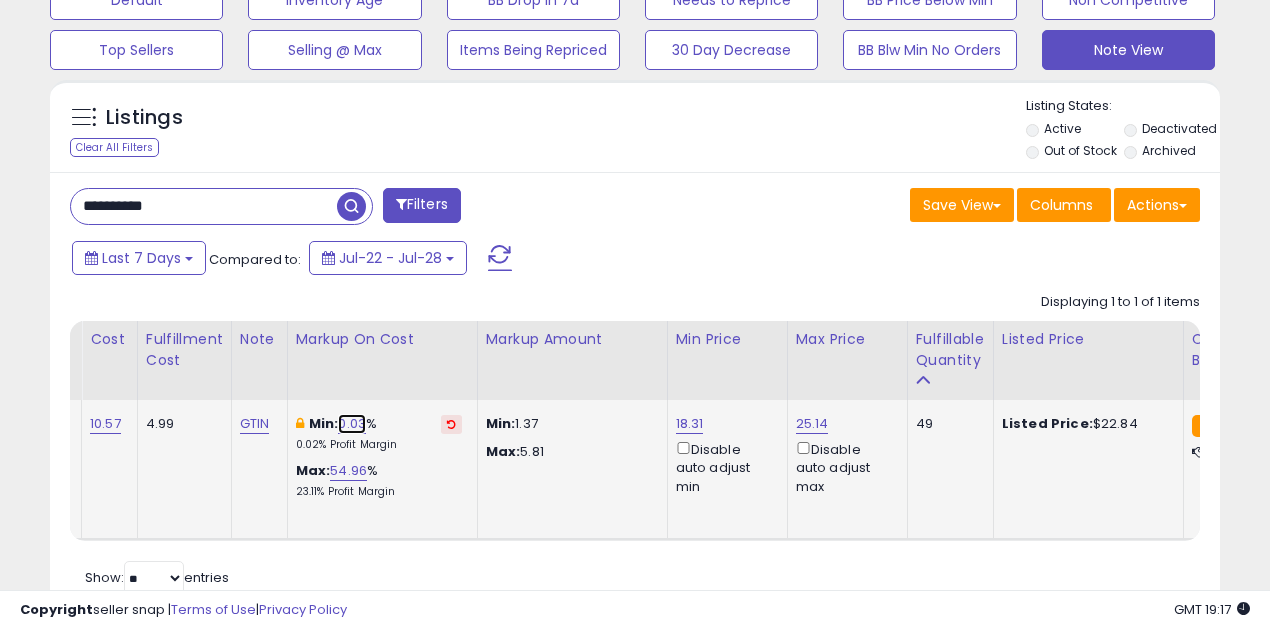 click on "0.03" at bounding box center [352, 424] 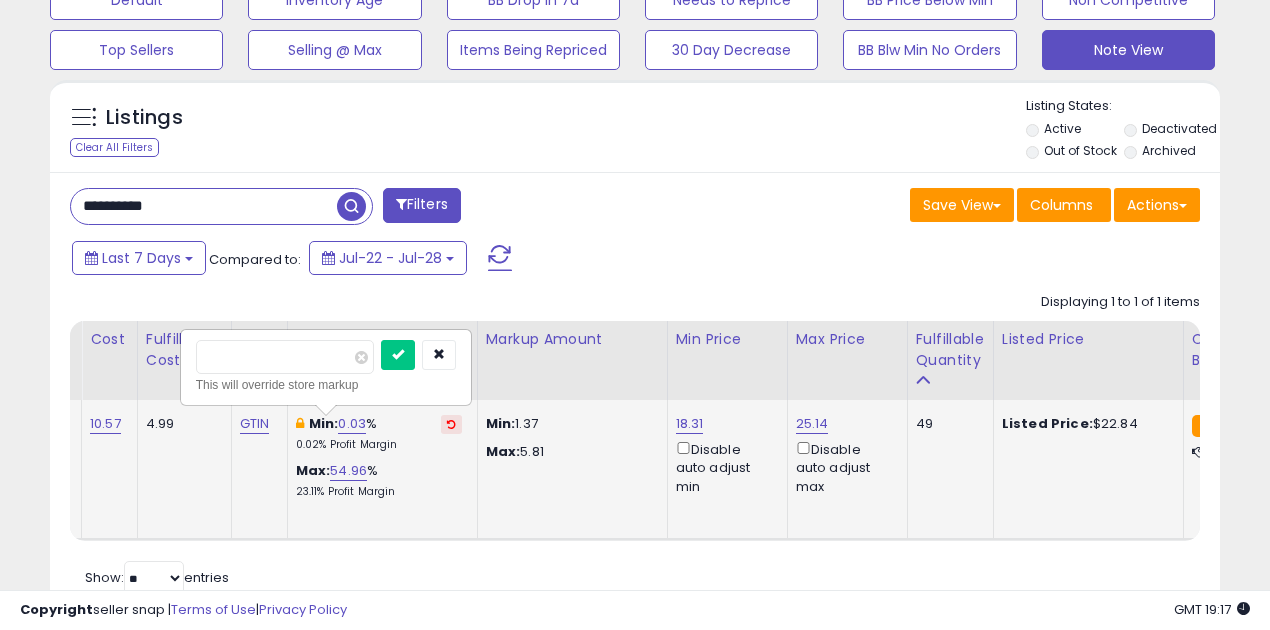 click on "****" at bounding box center (285, 357) 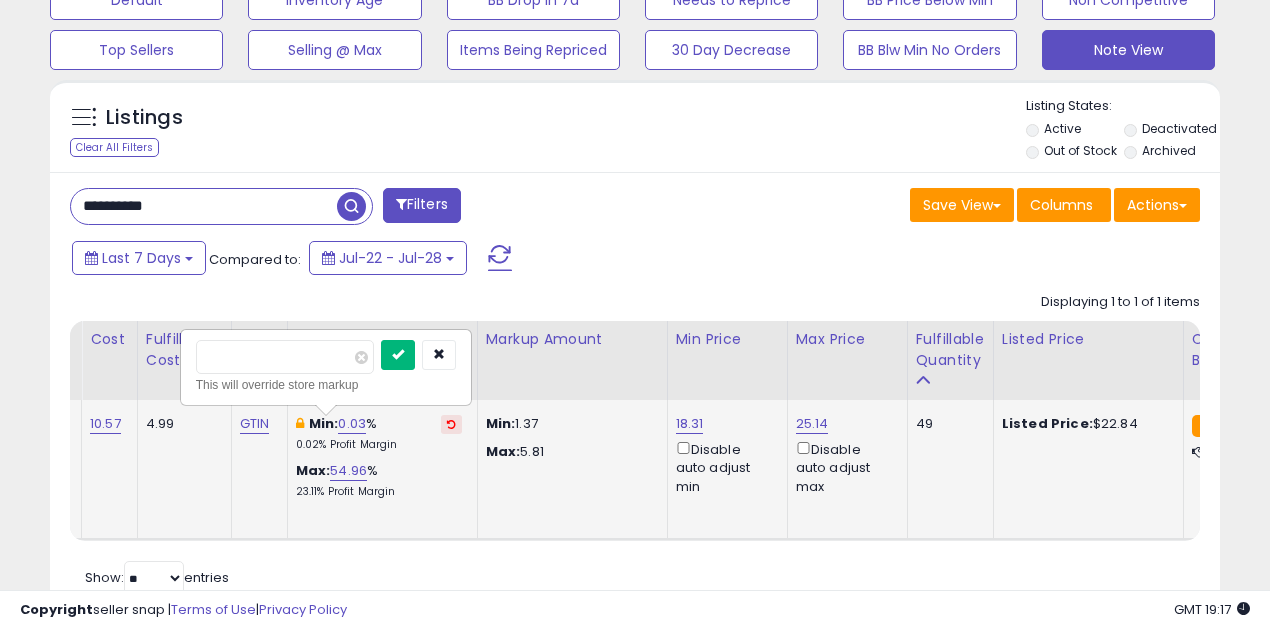 click at bounding box center [398, 355] 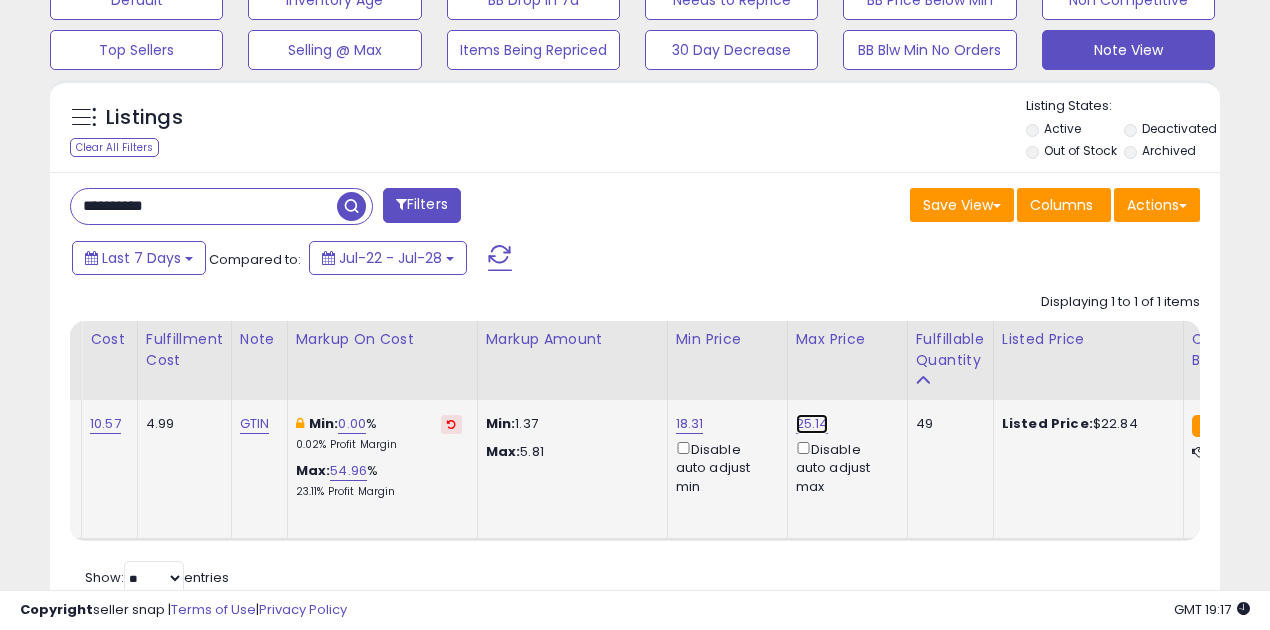 click on "25.14" at bounding box center [812, 424] 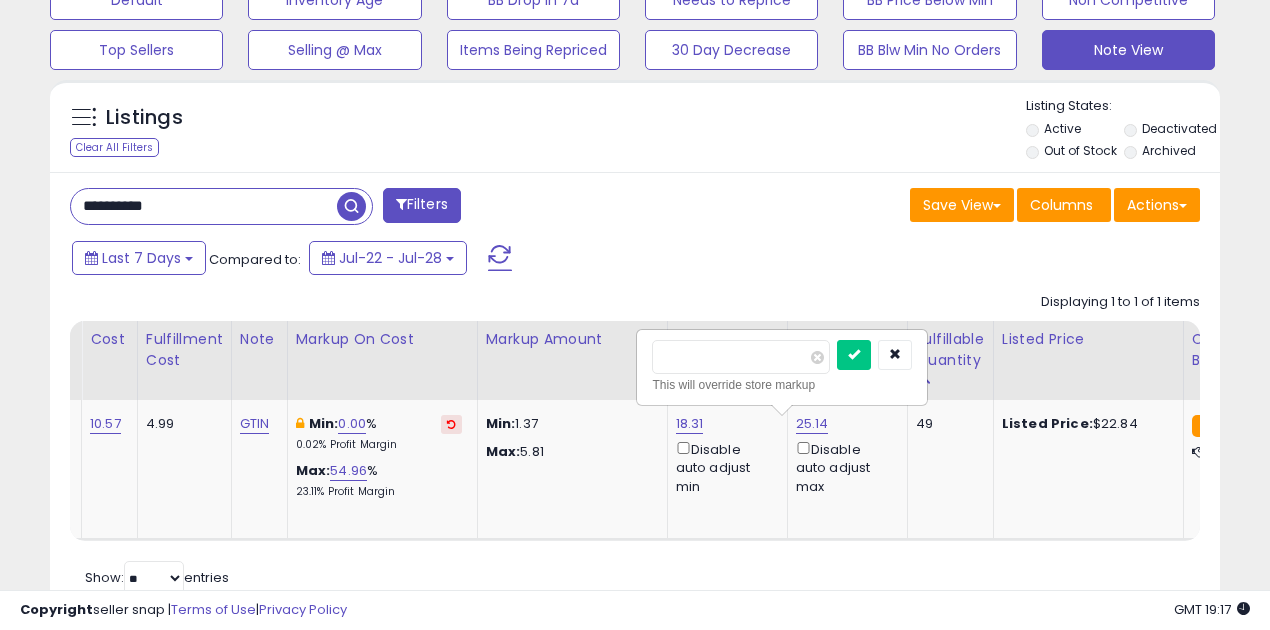 drag, startPoint x: 713, startPoint y: 347, endPoint x: 618, endPoint y: 349, distance: 95.02105 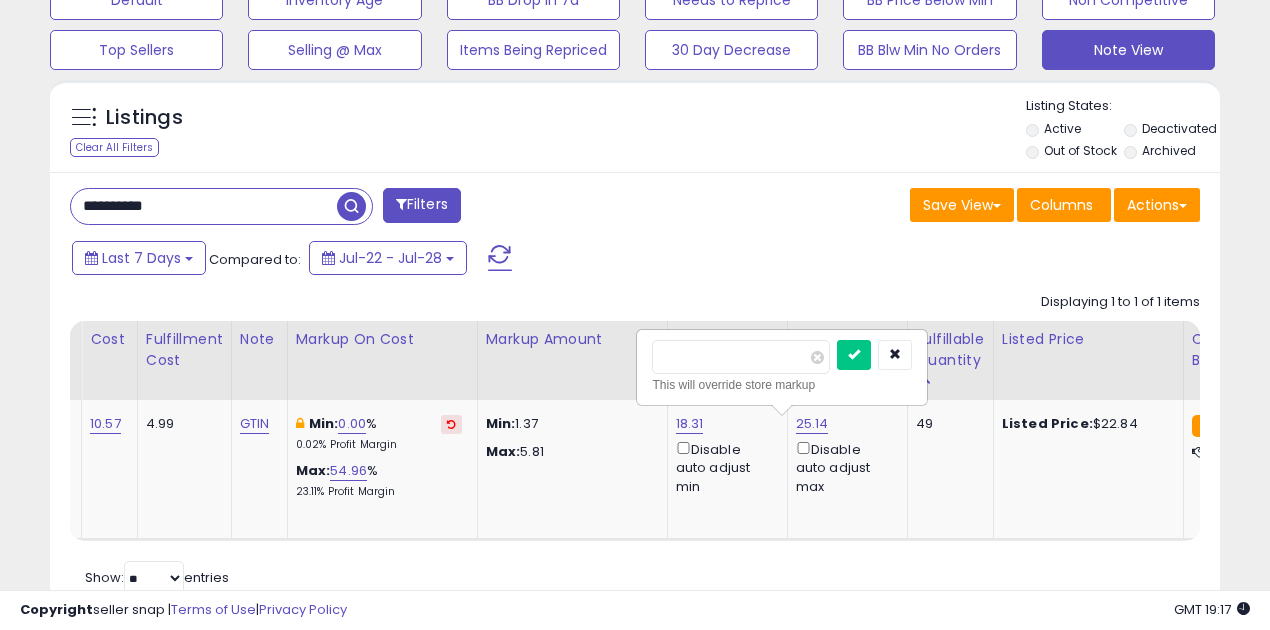 type on "*****" 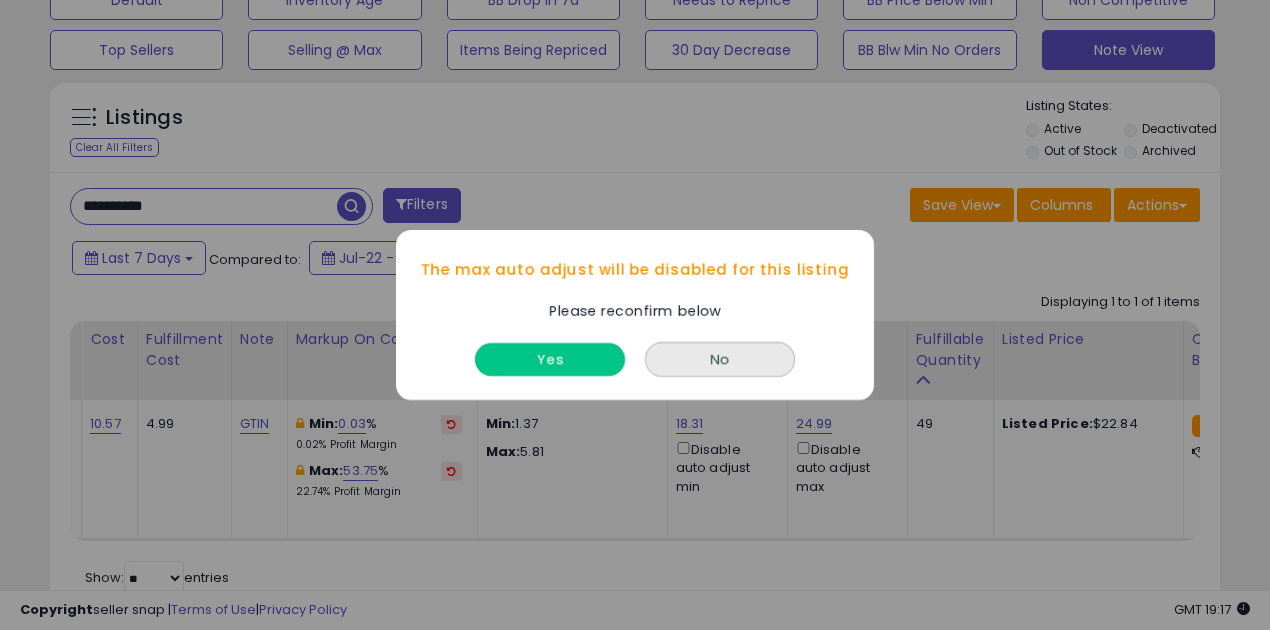 click on "Yes" at bounding box center (550, 359) 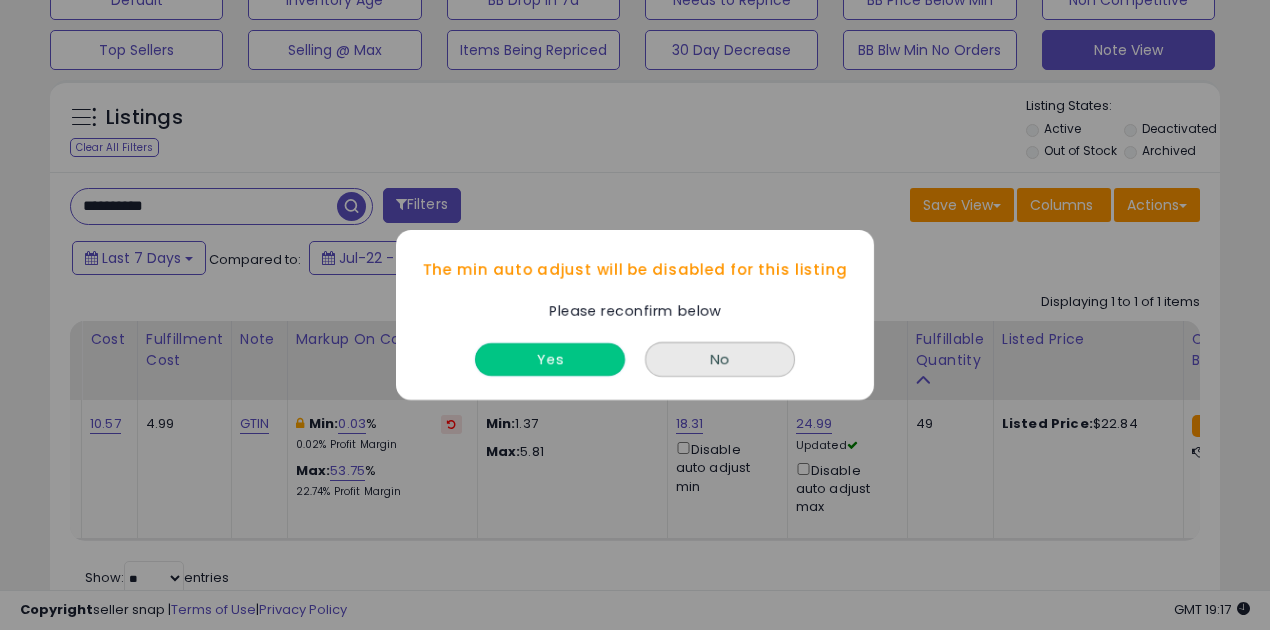 click on "Yes" at bounding box center (550, 359) 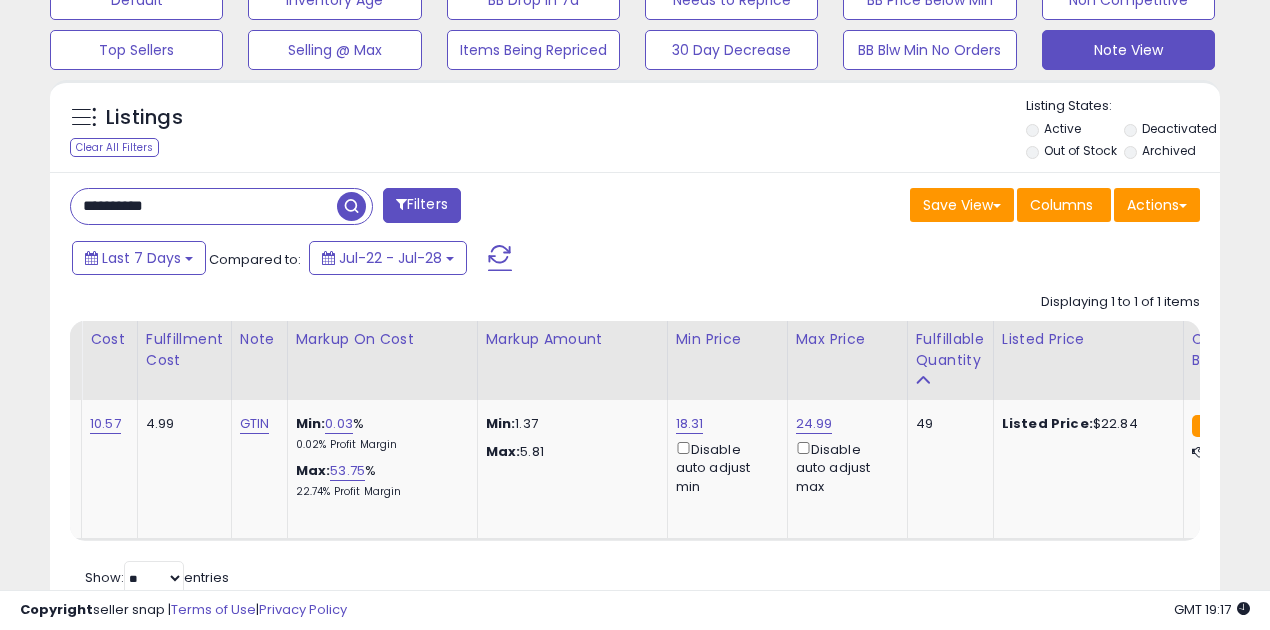 scroll, scrollTop: 0, scrollLeft: 194, axis: horizontal 